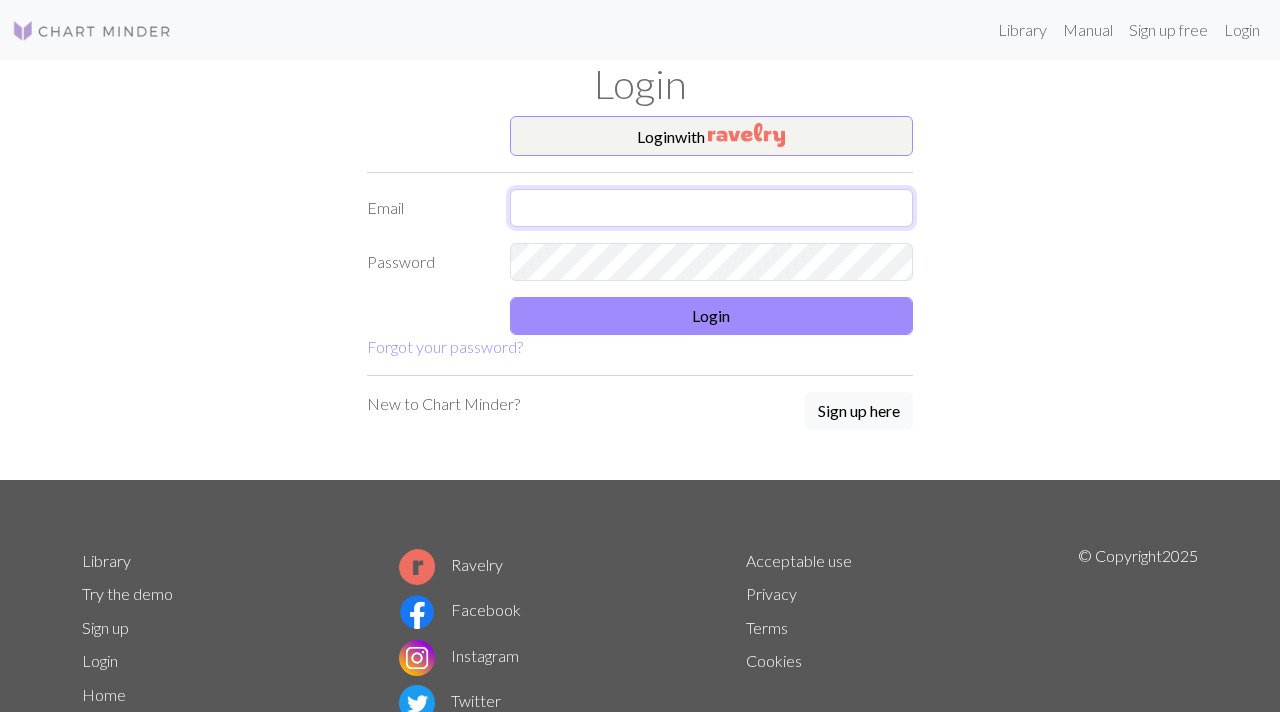 scroll, scrollTop: 0, scrollLeft: 0, axis: both 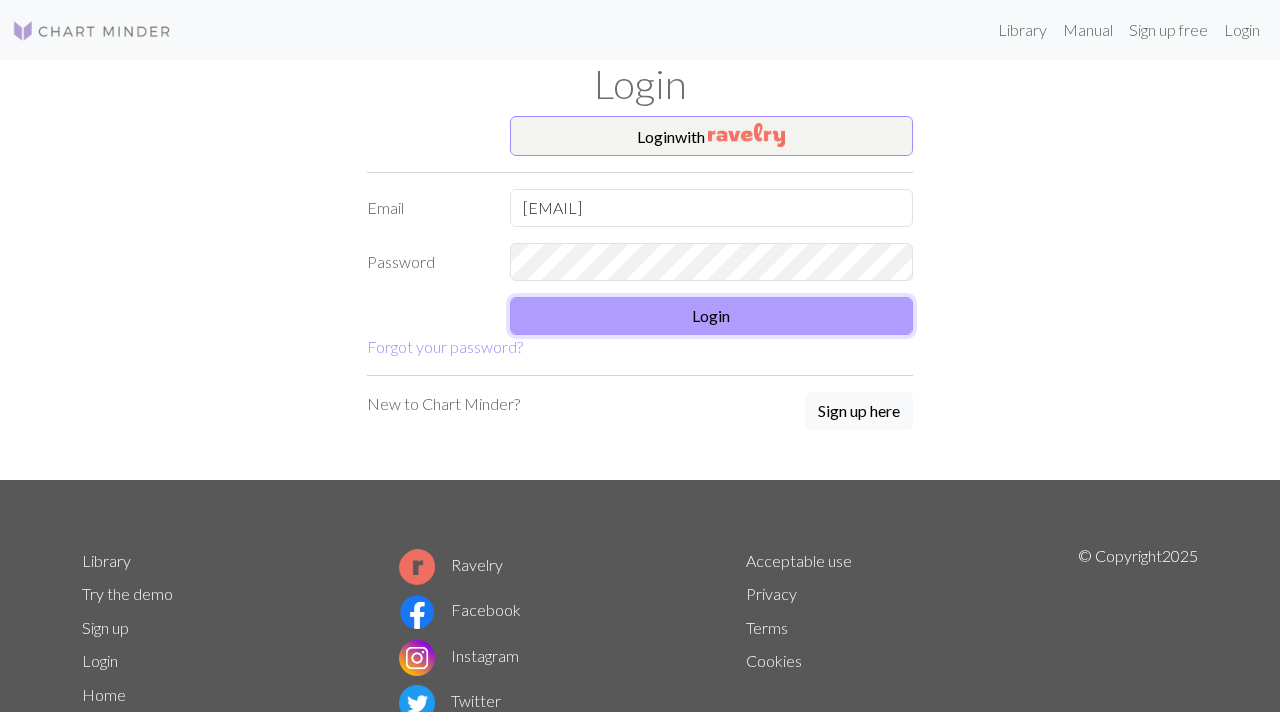 click on "Login" at bounding box center [712, 316] 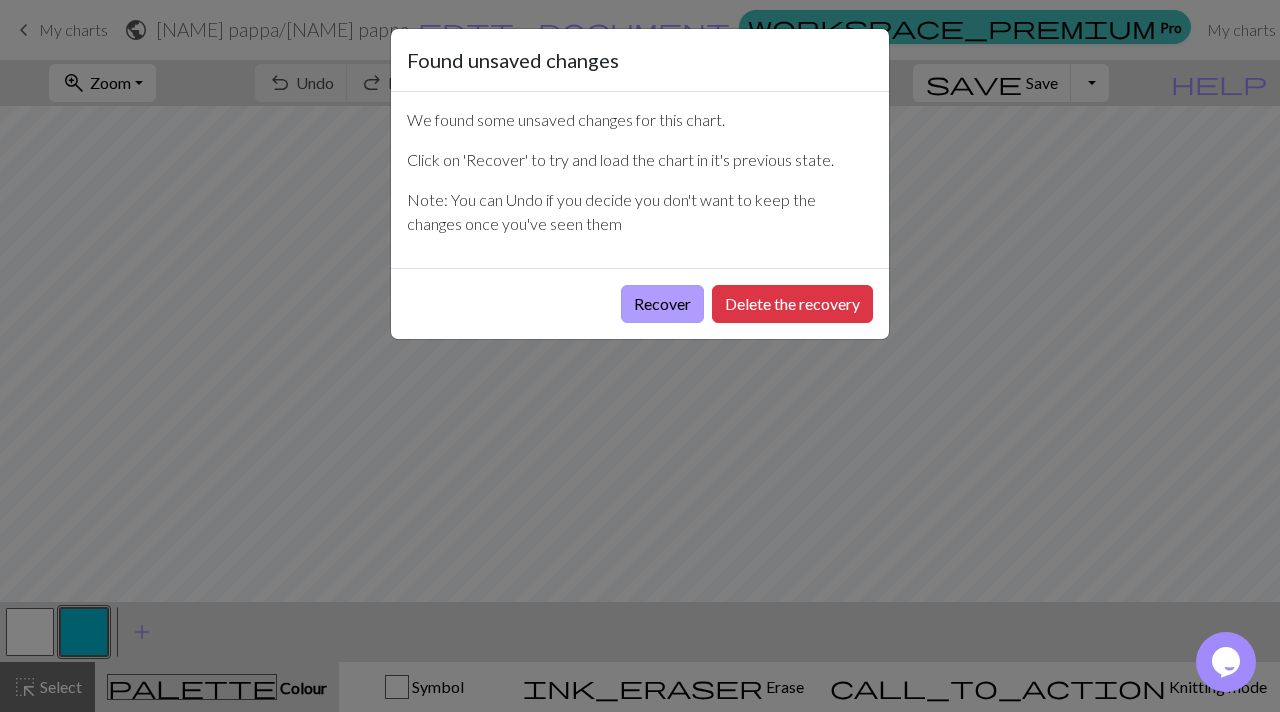 click on "Recover" at bounding box center (662, 304) 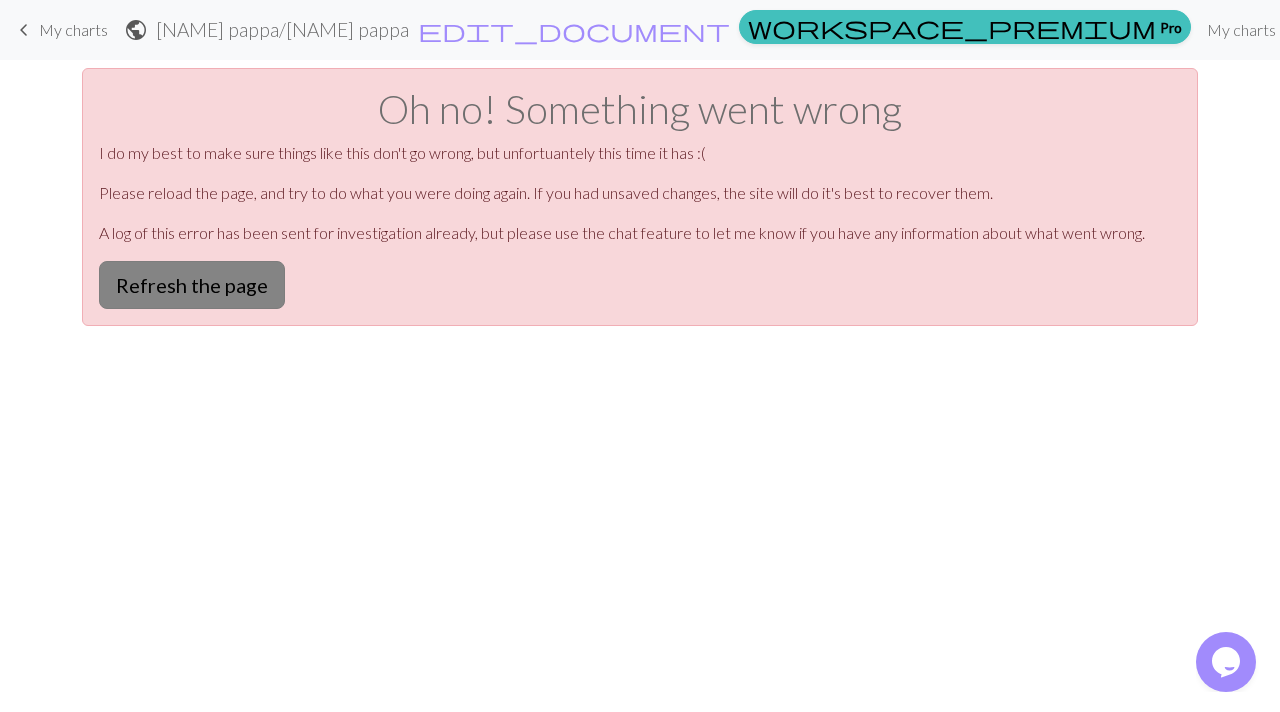 click on "Refresh the page" at bounding box center (192, 285) 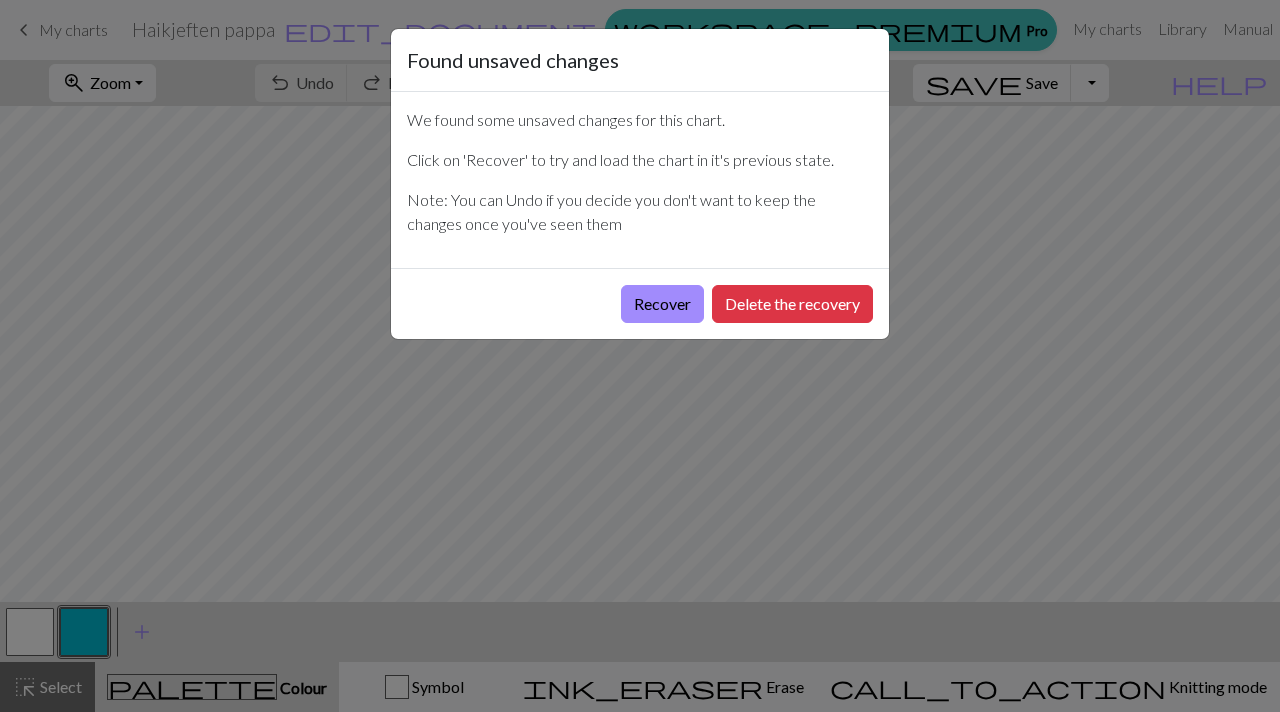 scroll, scrollTop: 0, scrollLeft: 0, axis: both 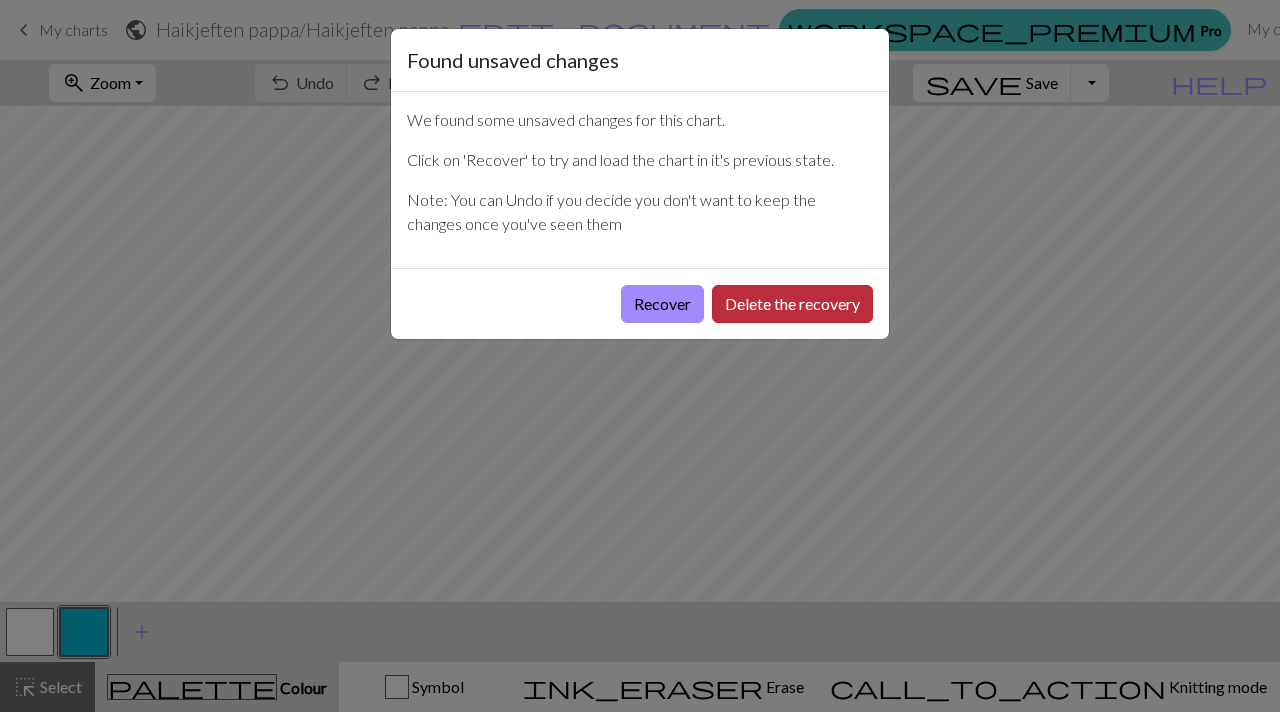 click on "Delete the recovery" at bounding box center (792, 304) 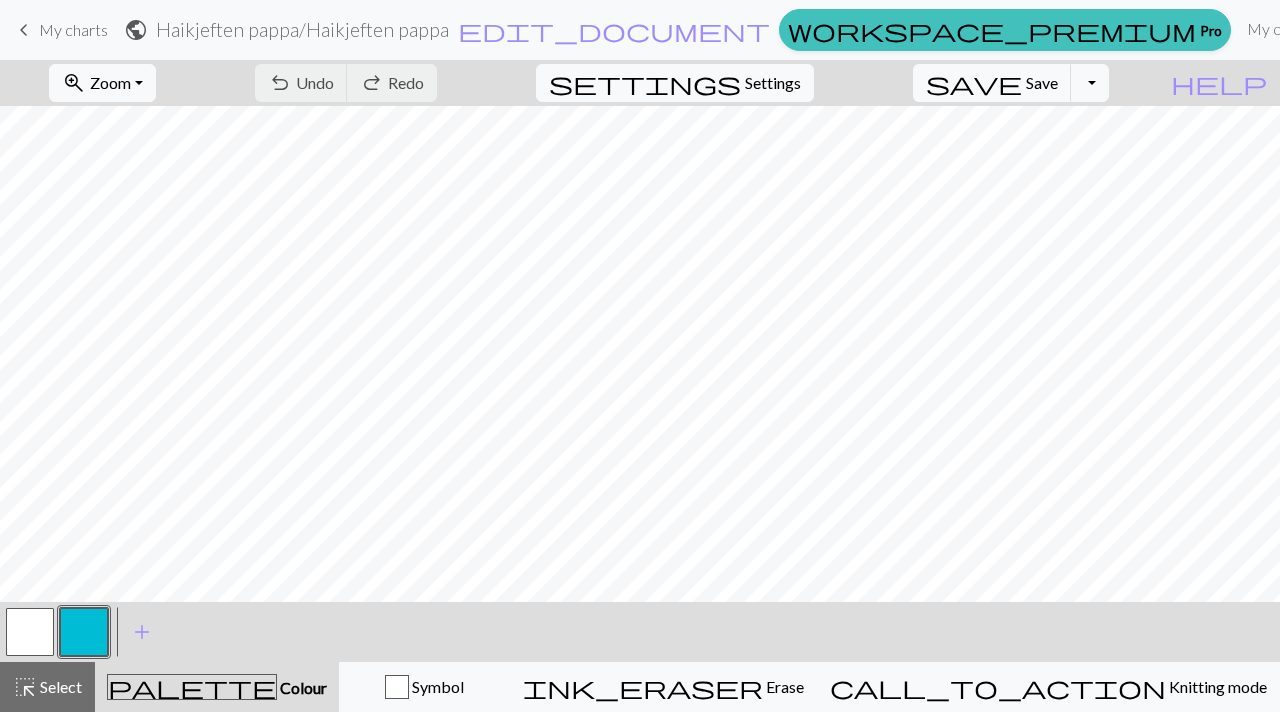 click on "keyboard_arrow_left" at bounding box center (24, 30) 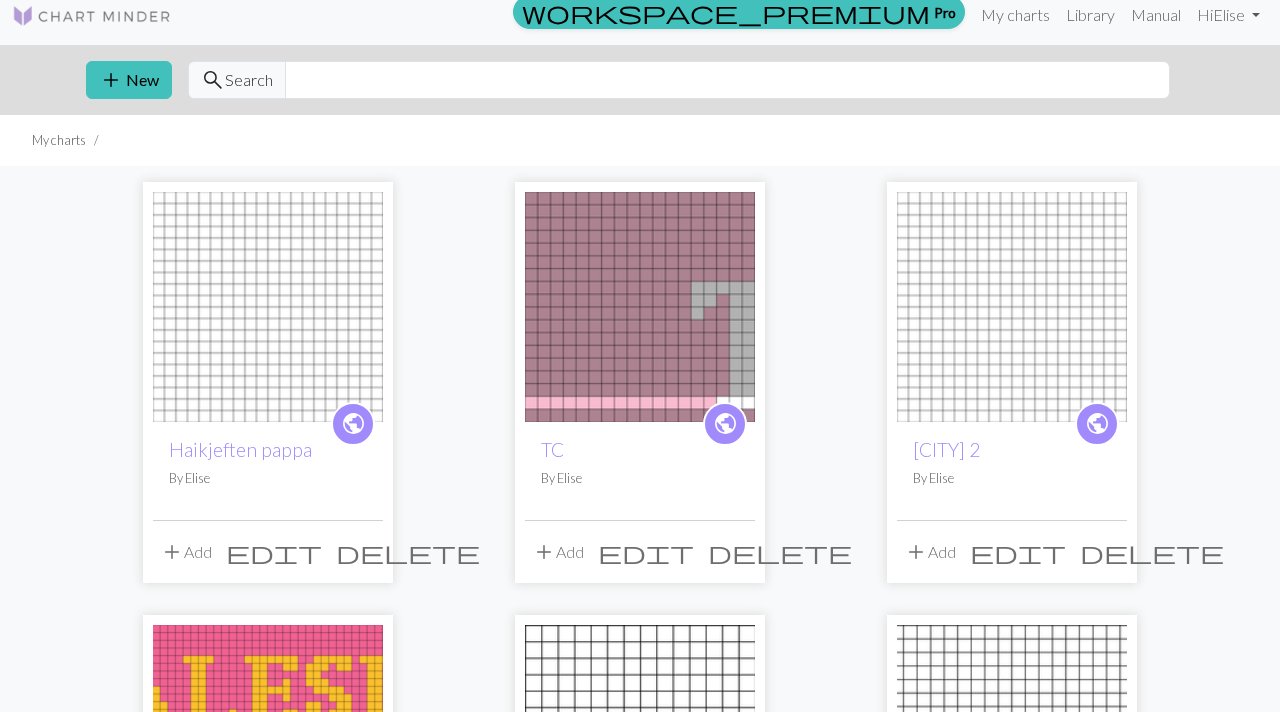 scroll, scrollTop: 0, scrollLeft: 0, axis: both 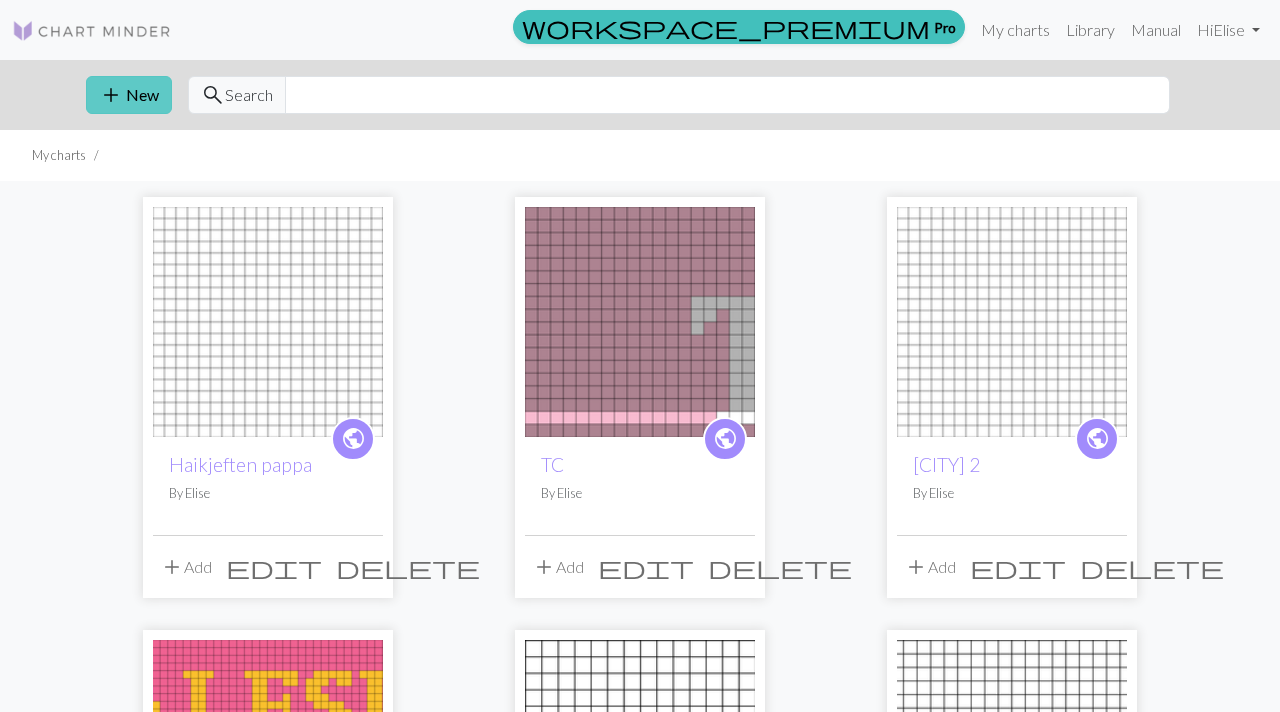 click on "add   New" at bounding box center [129, 95] 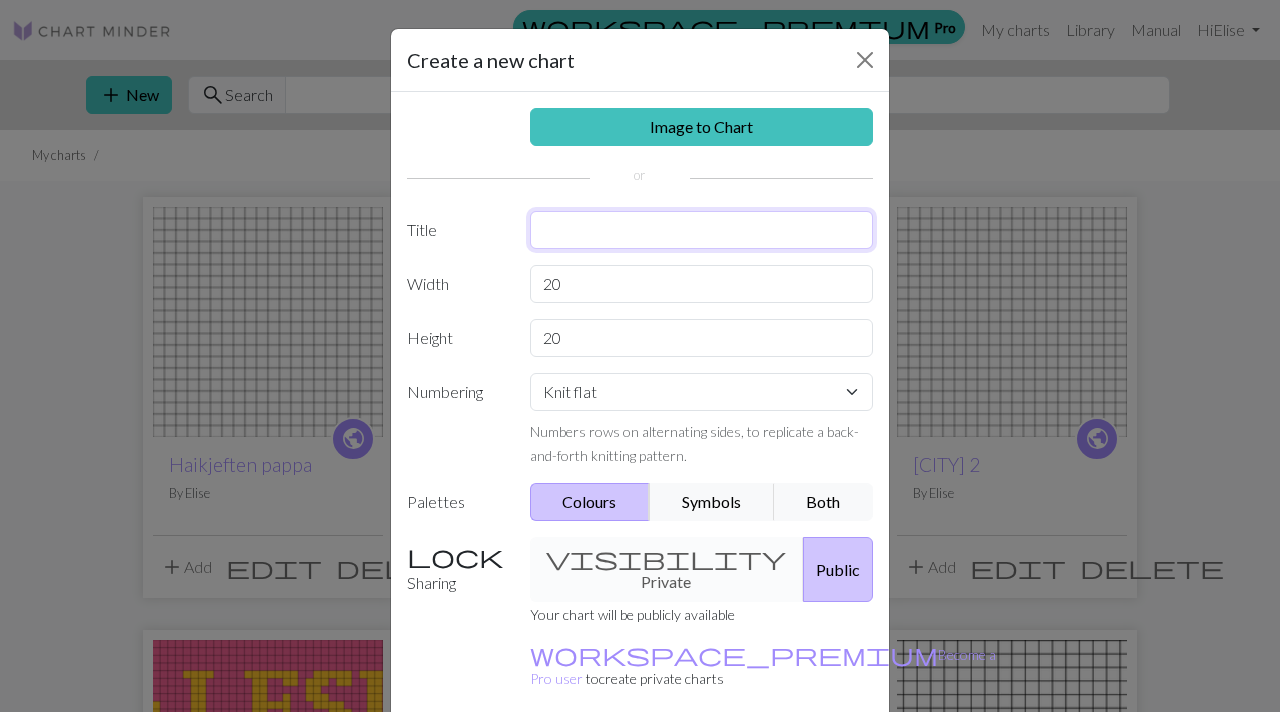click at bounding box center [702, 230] 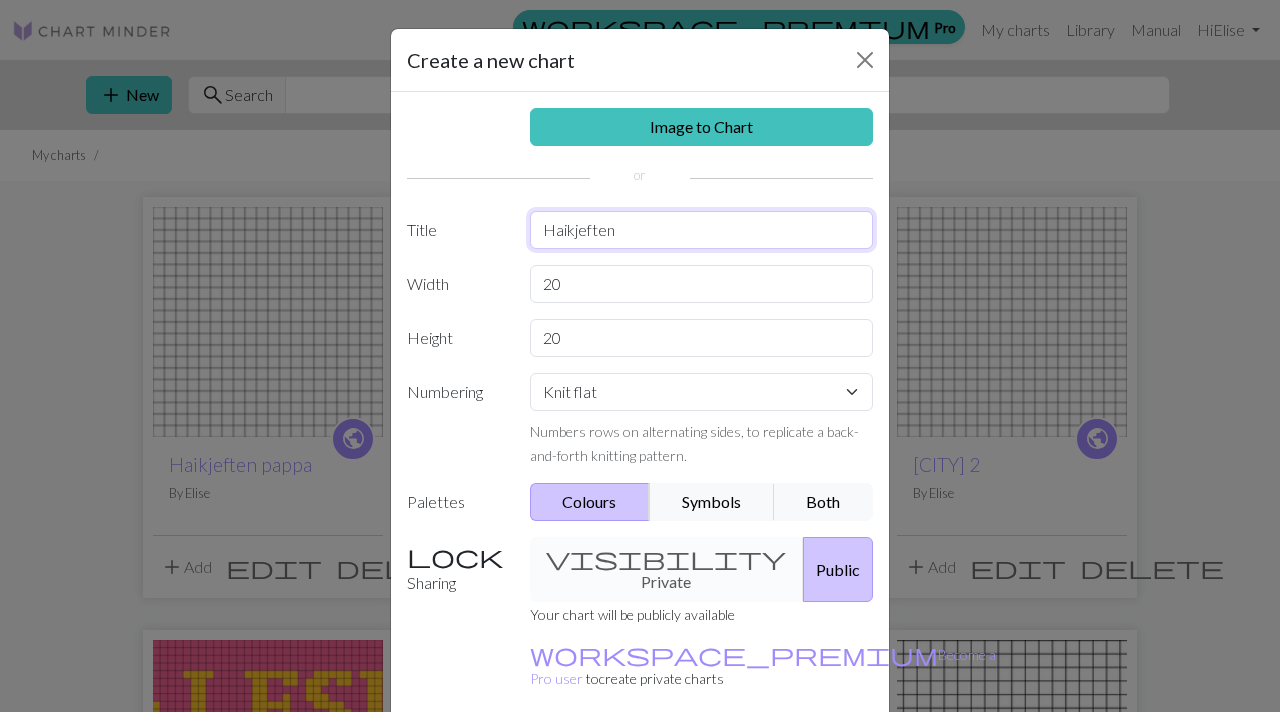 type on "Haikjeften" 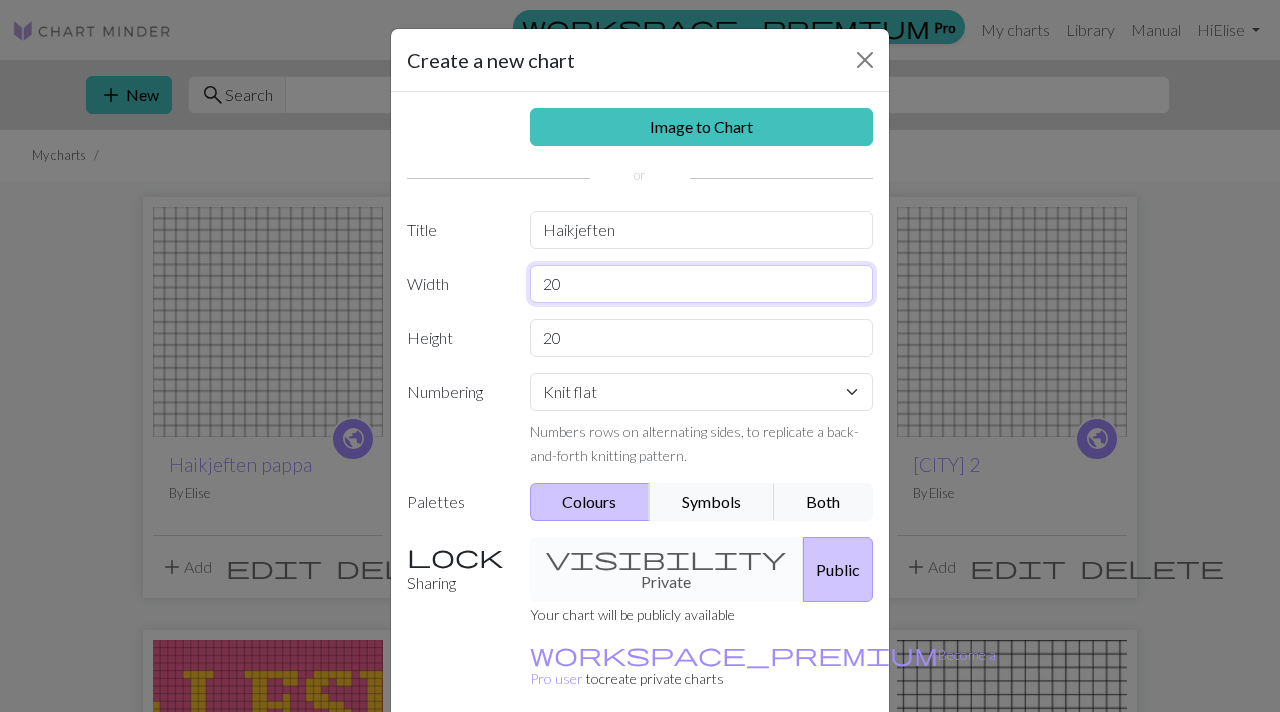 click on "20" at bounding box center [702, 284] 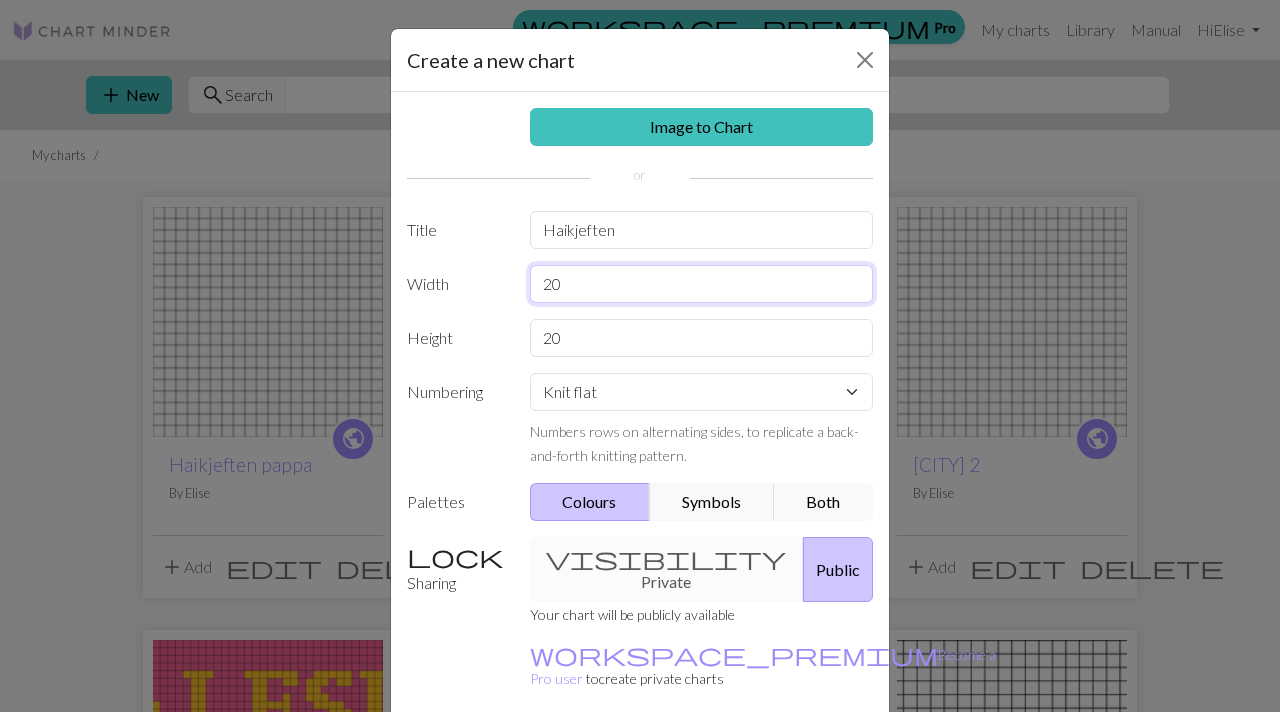 type on "2" 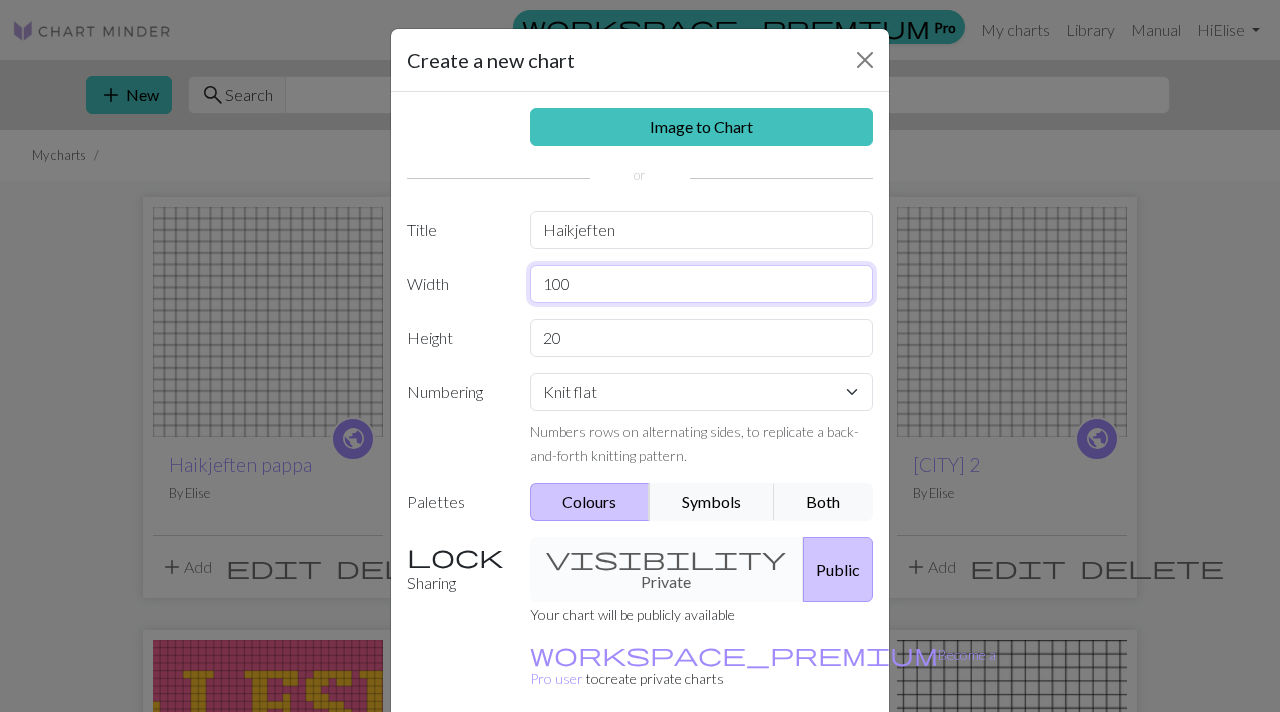 type on "100" 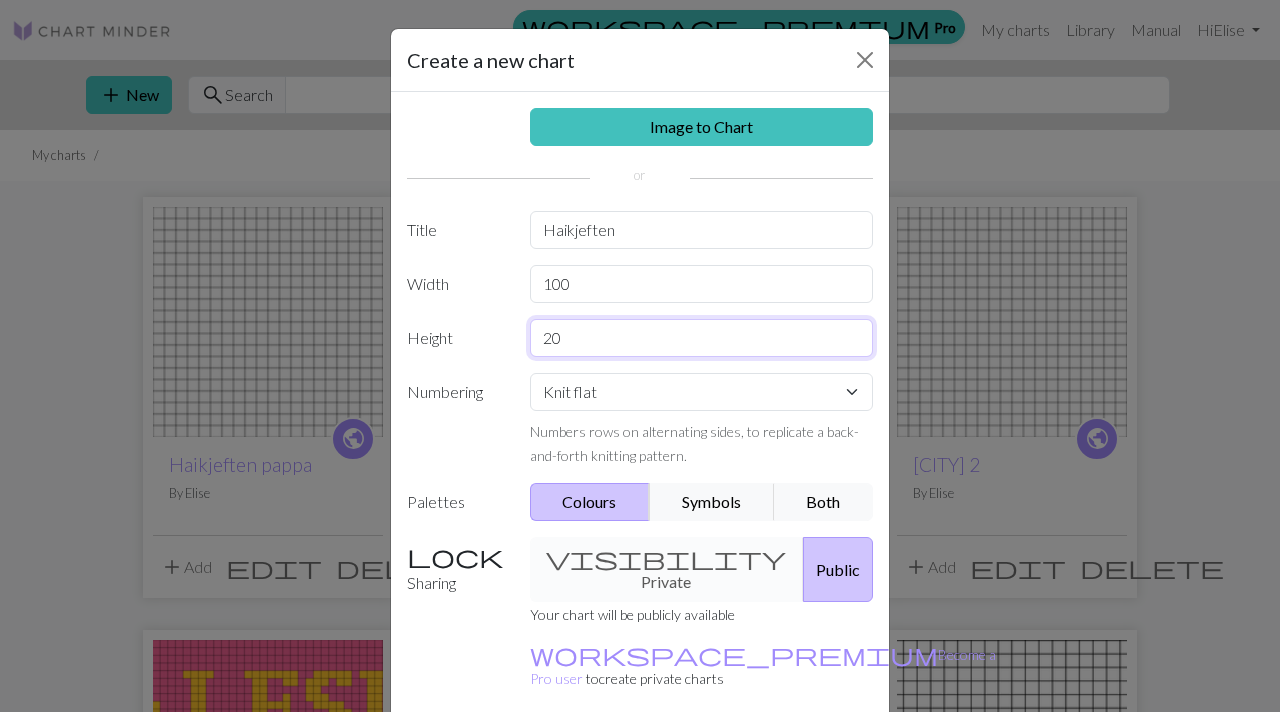 click on "20" at bounding box center [702, 338] 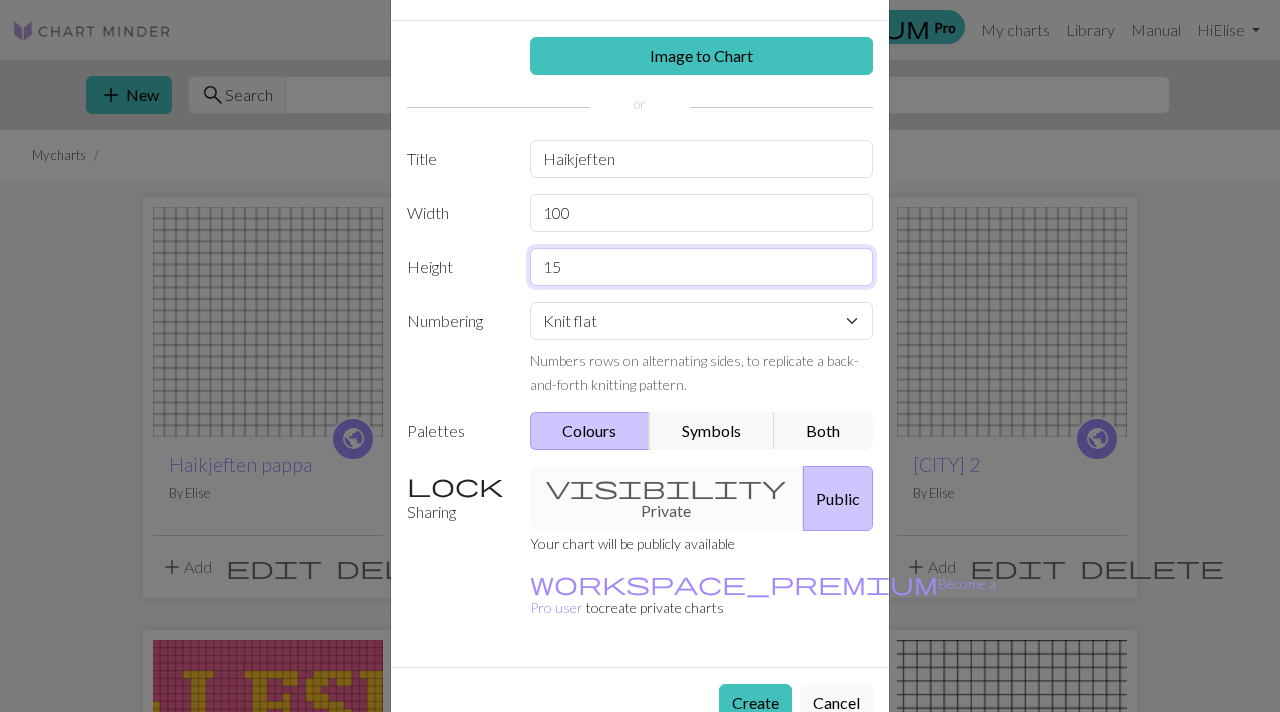 scroll, scrollTop: 77, scrollLeft: 0, axis: vertical 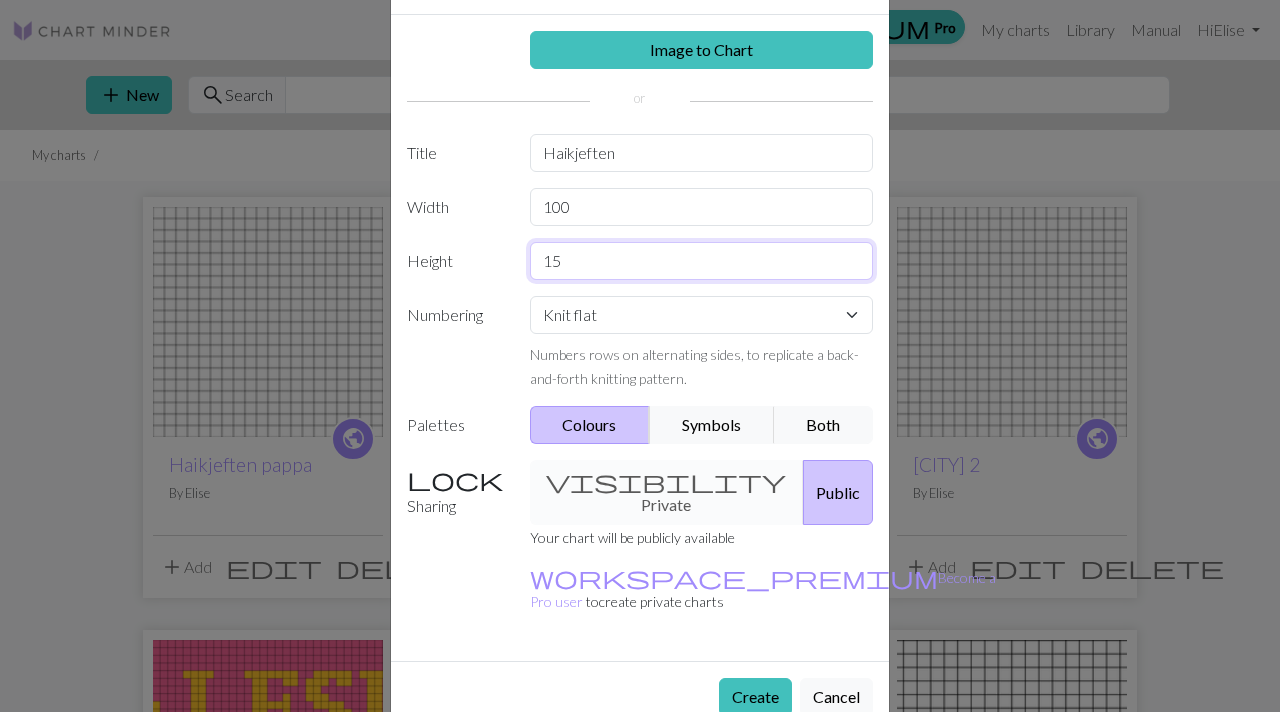 type on "15" 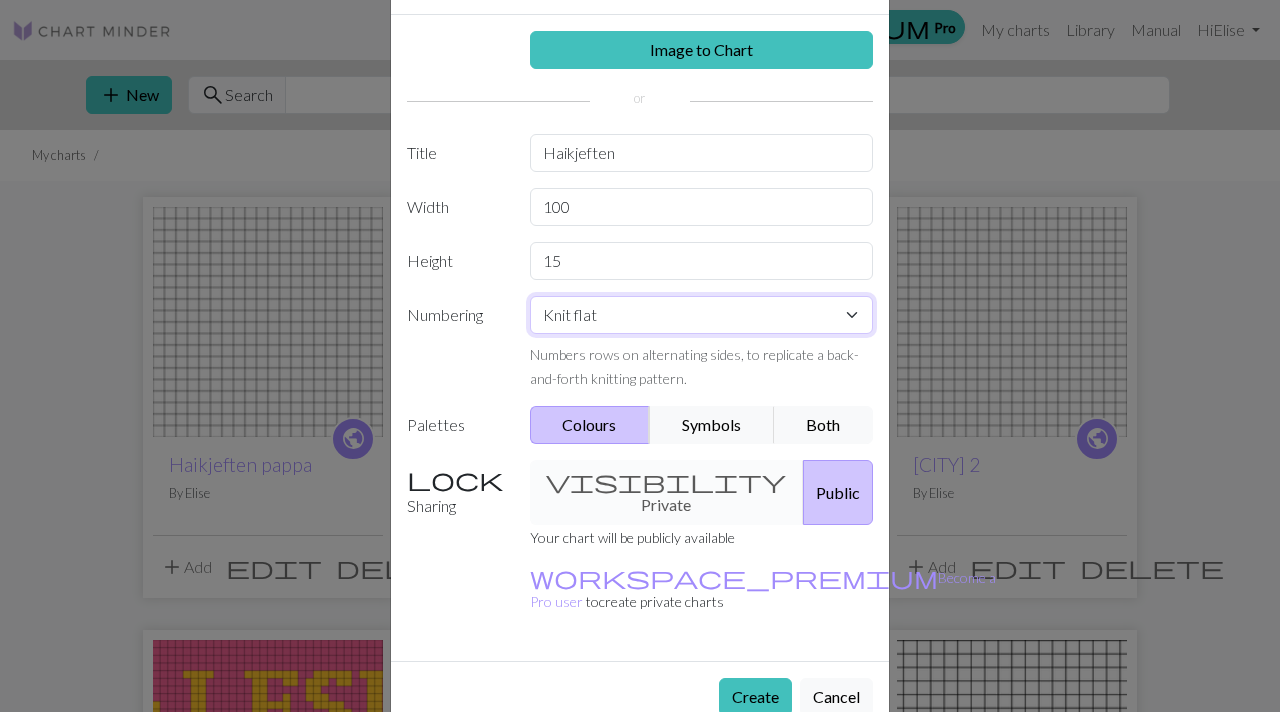 click on "Knit flat Knit in the round Lace knitting Cross stitch" at bounding box center [702, 315] 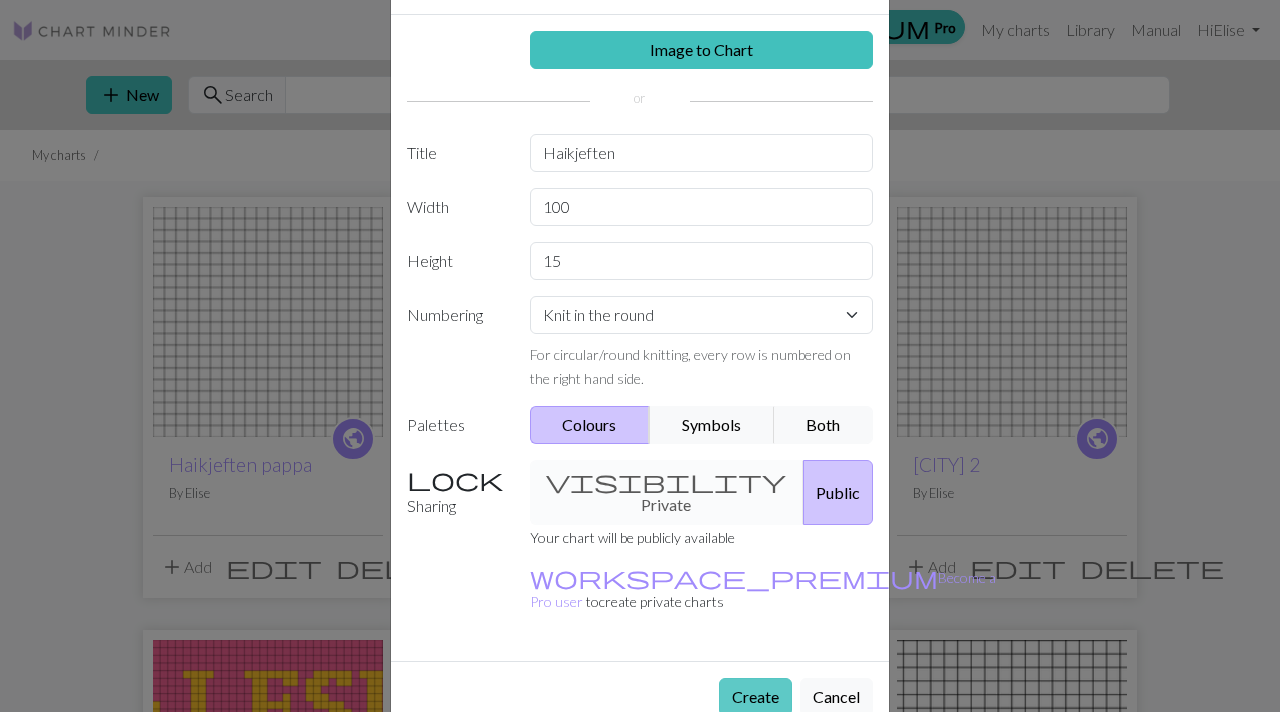 click on "Create" at bounding box center (755, 697) 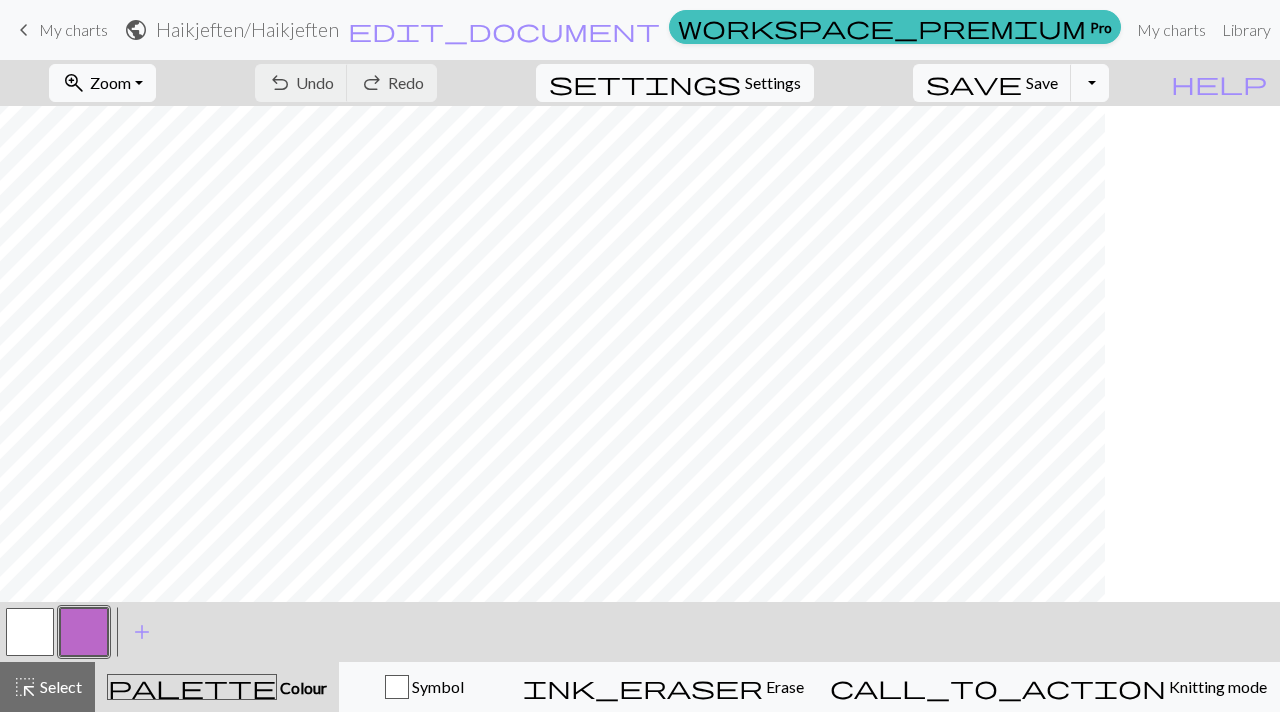 scroll, scrollTop: 0, scrollLeft: 0, axis: both 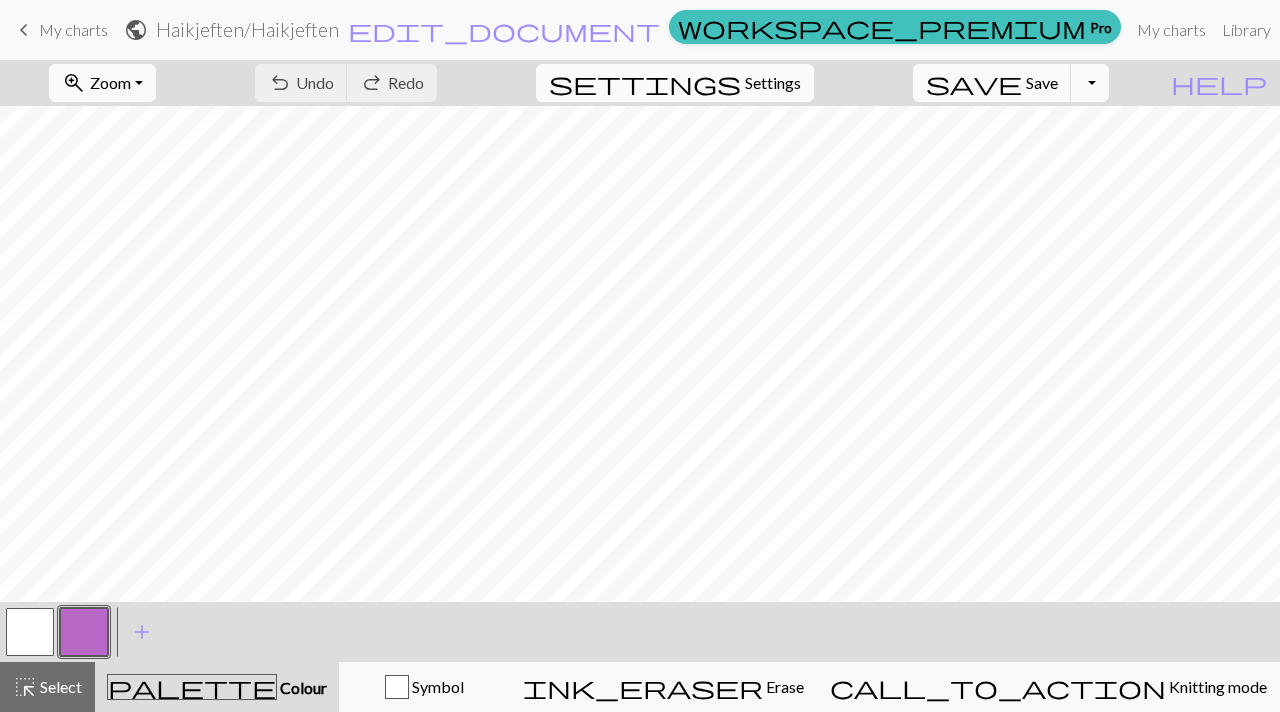 click on "settings  Settings" at bounding box center [675, 83] 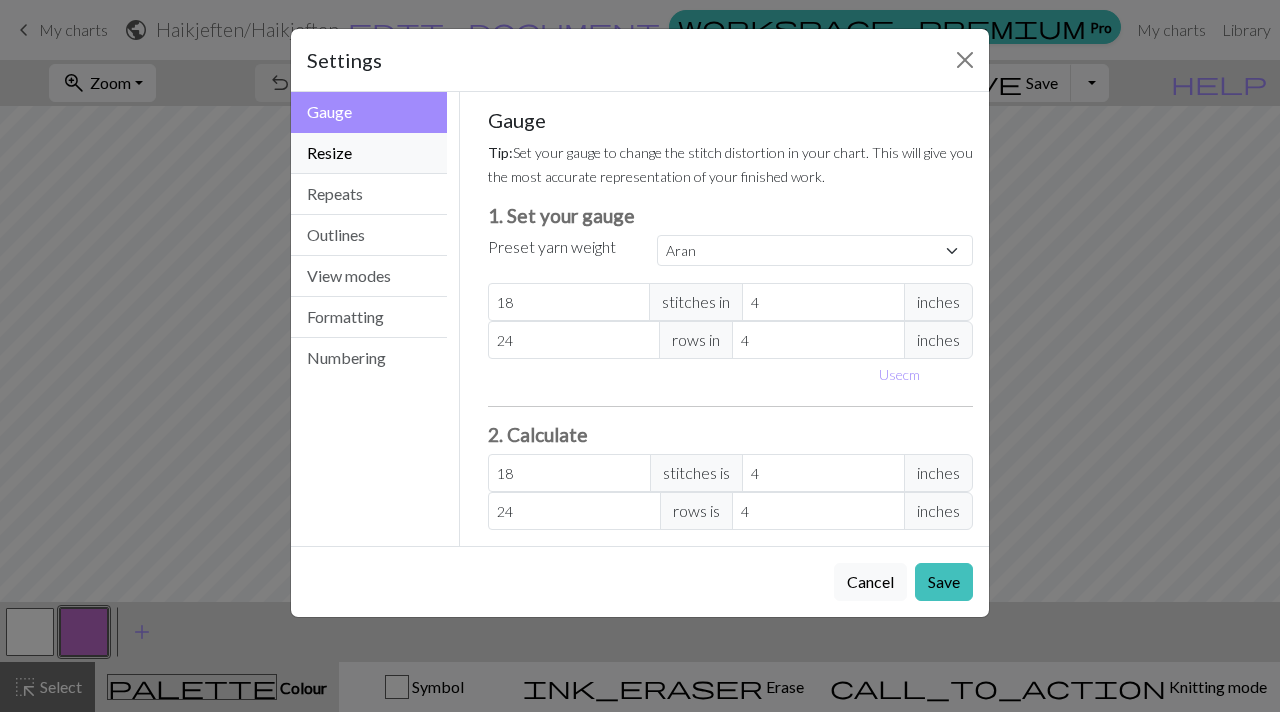 click on "Resize" at bounding box center (369, 153) 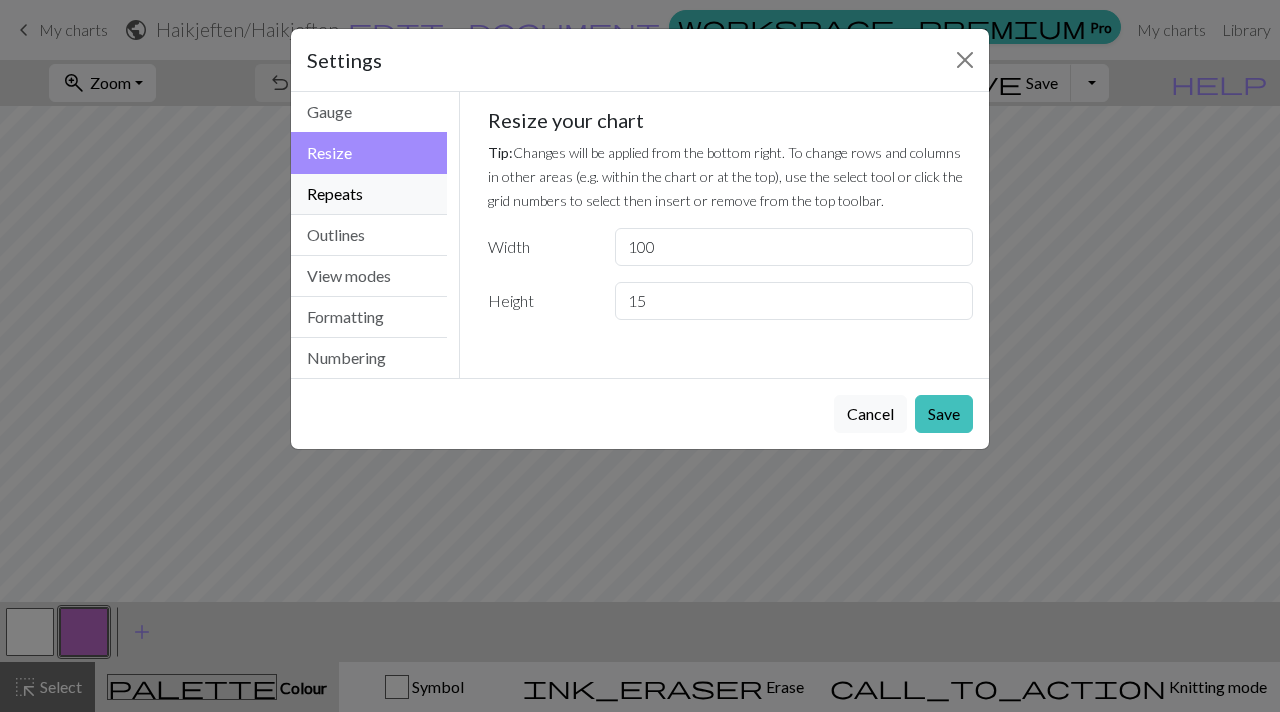click on "Repeats" at bounding box center [369, 194] 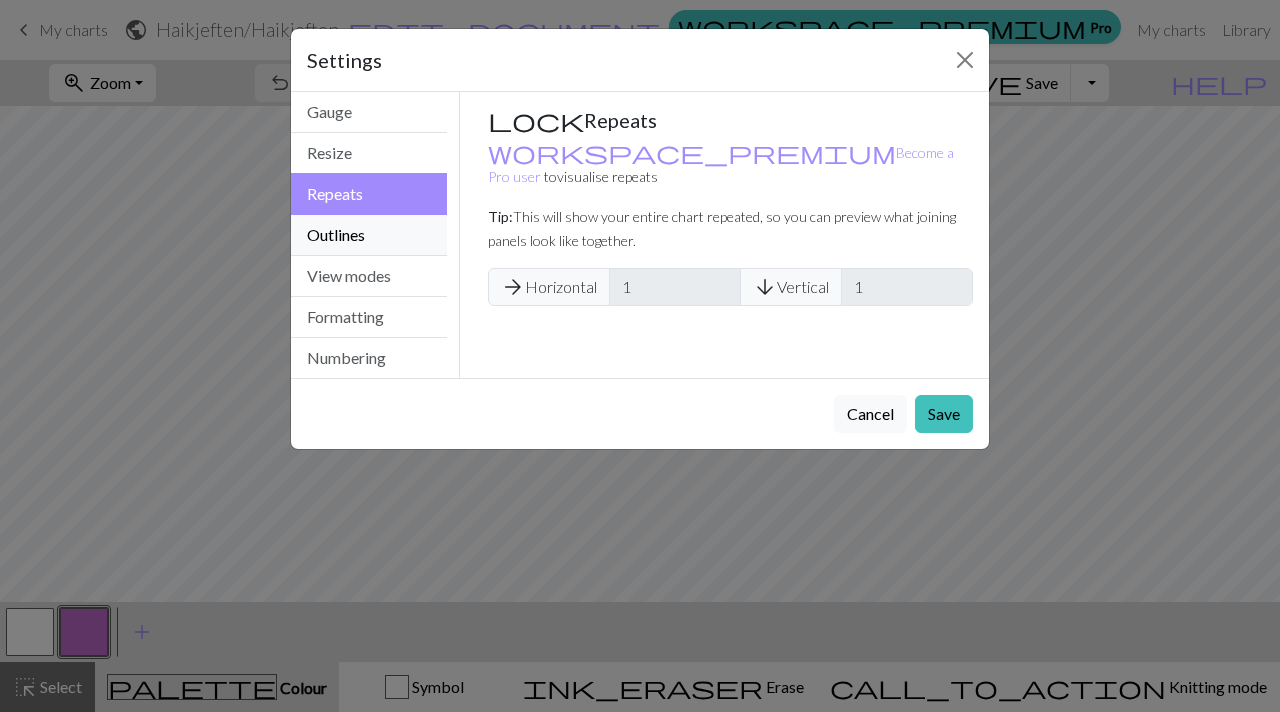 click on "Outlines" at bounding box center [369, 235] 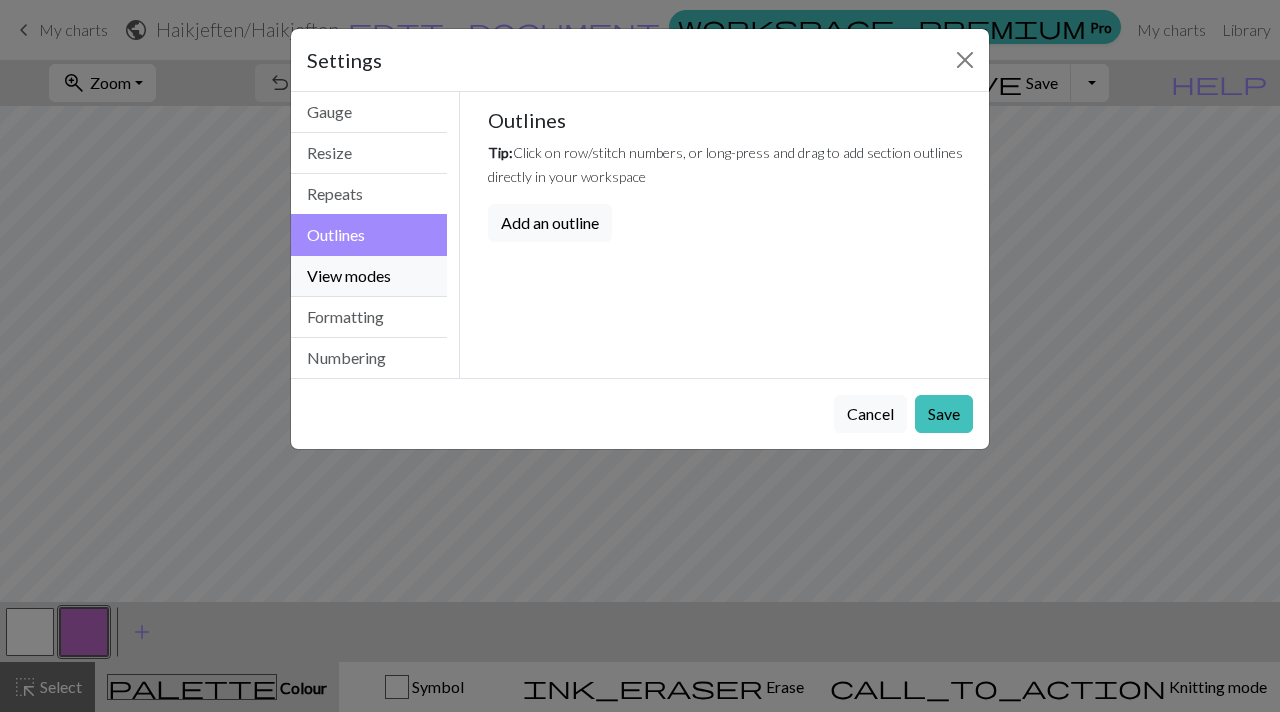 click on "View modes" at bounding box center [369, 276] 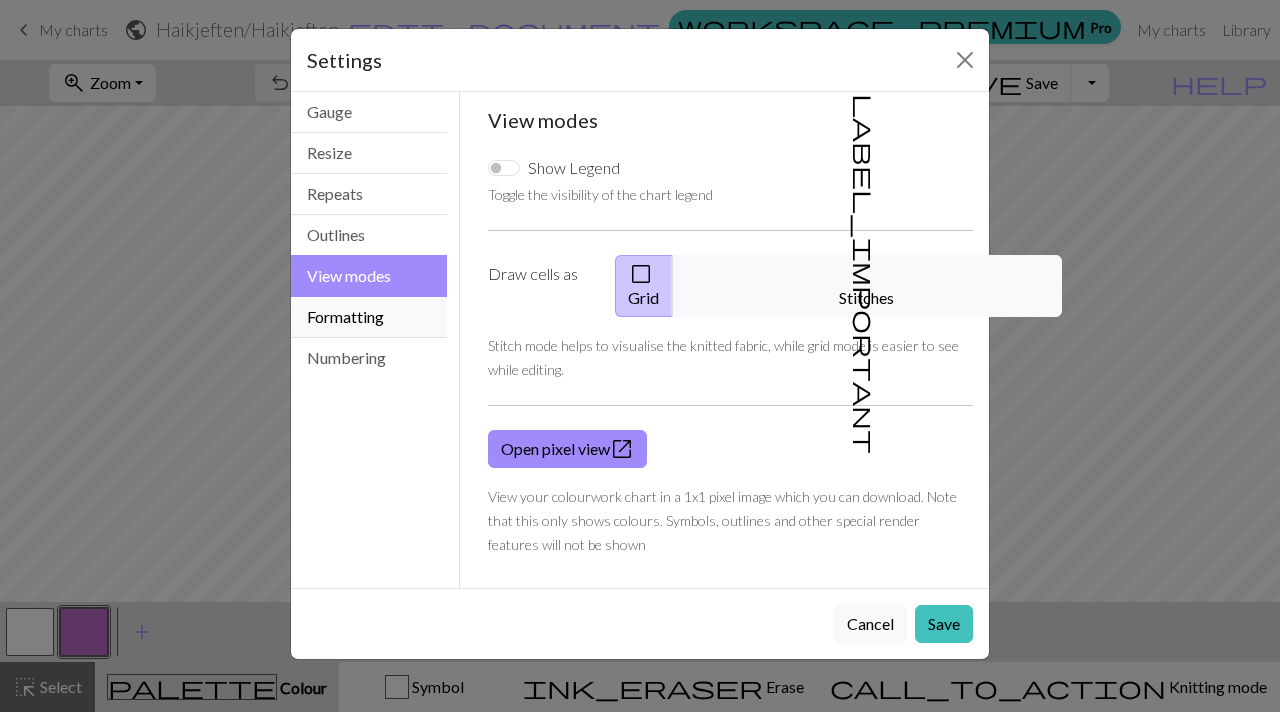 click on "Formatting" at bounding box center (369, 317) 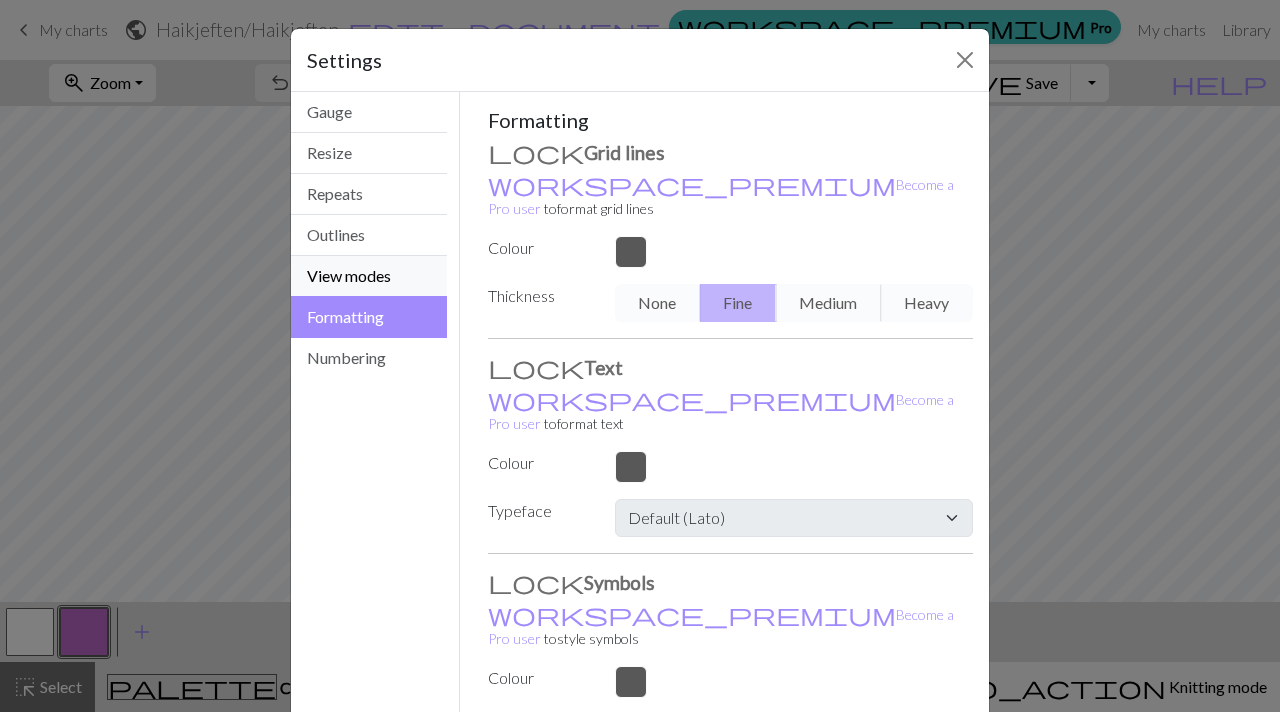 click on "View modes" at bounding box center (369, 276) 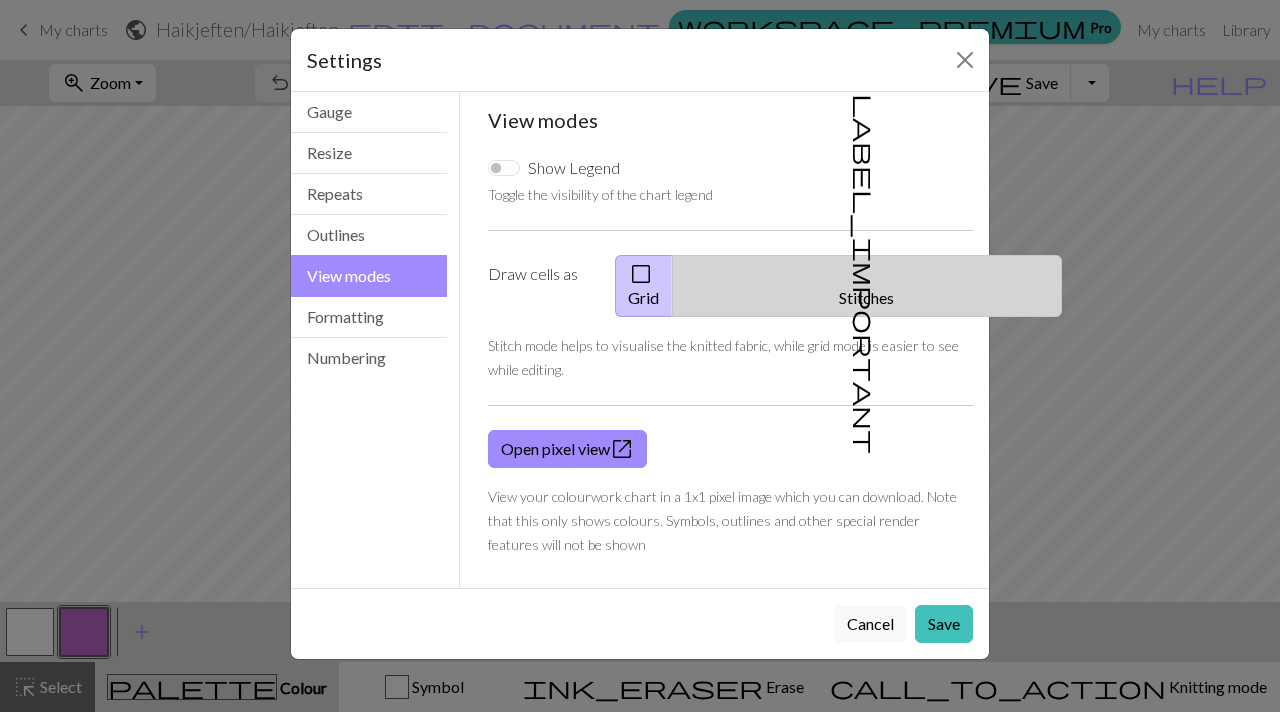 click on "label_important" at bounding box center [865, 274] 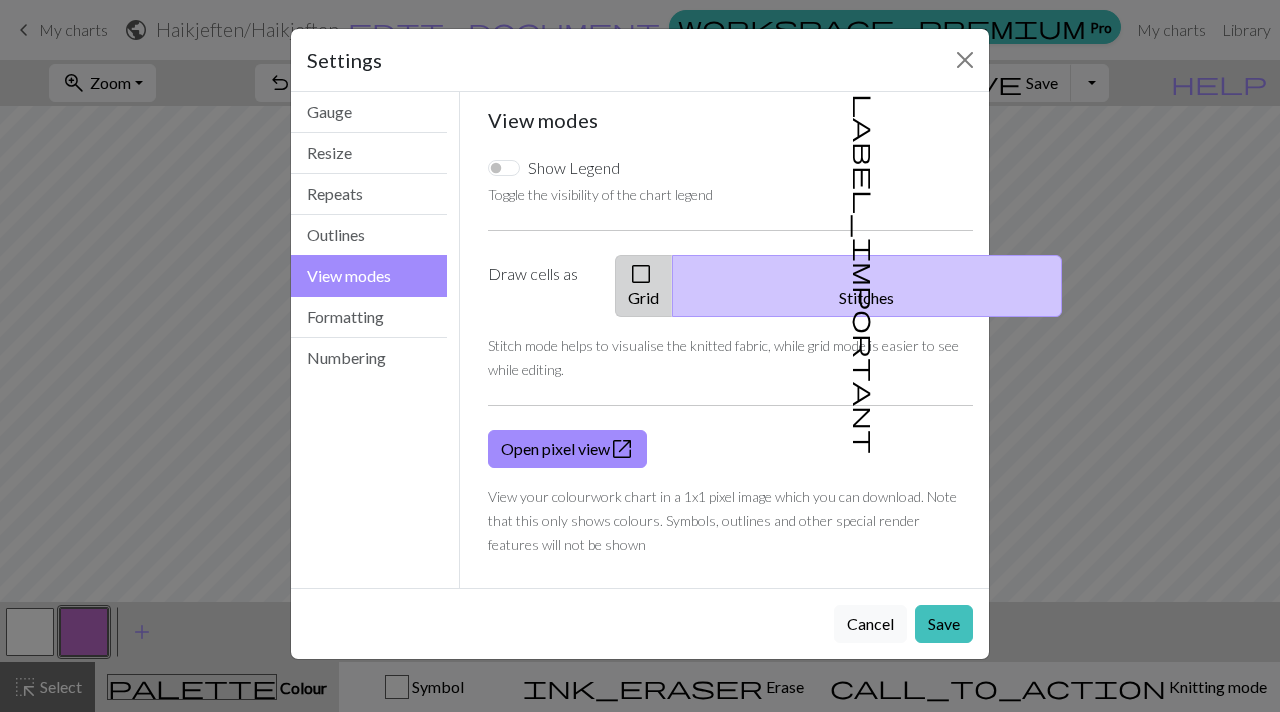 click on "check_box_outline_blank Grid" at bounding box center [644, 286] 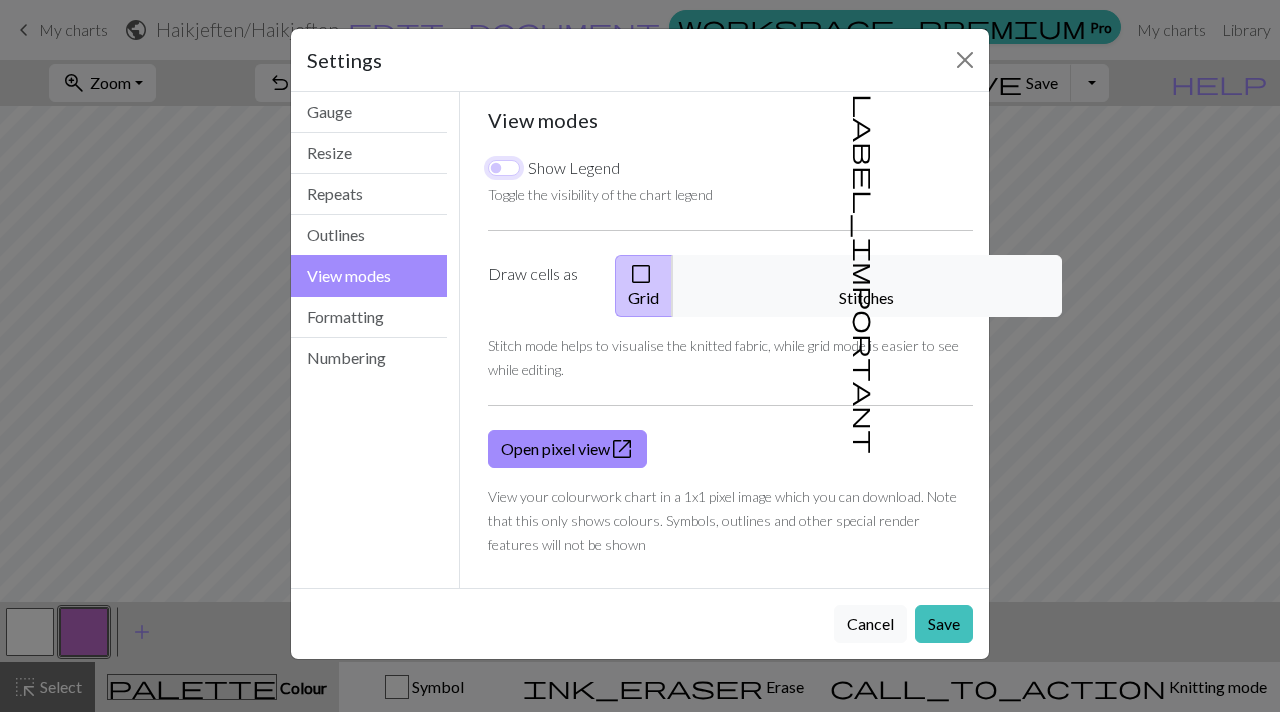click on "Show Legend" at bounding box center [504, 168] 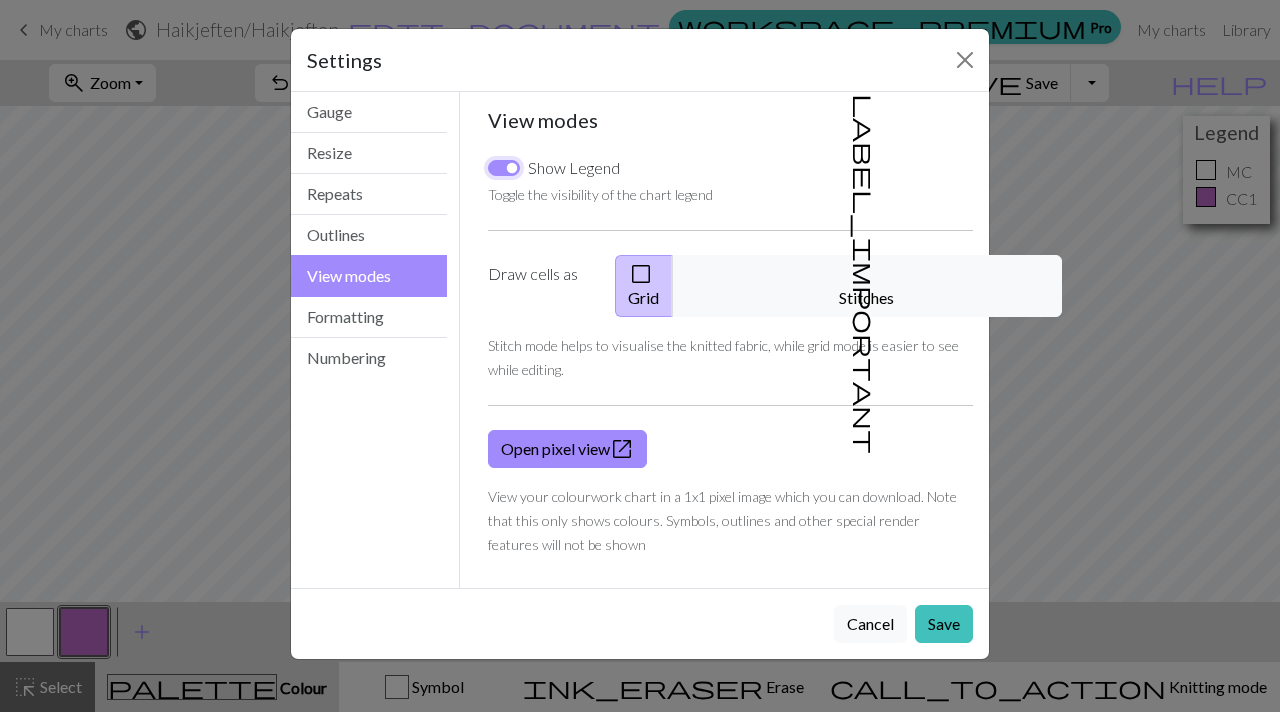 click on "Show Legend" at bounding box center [504, 168] 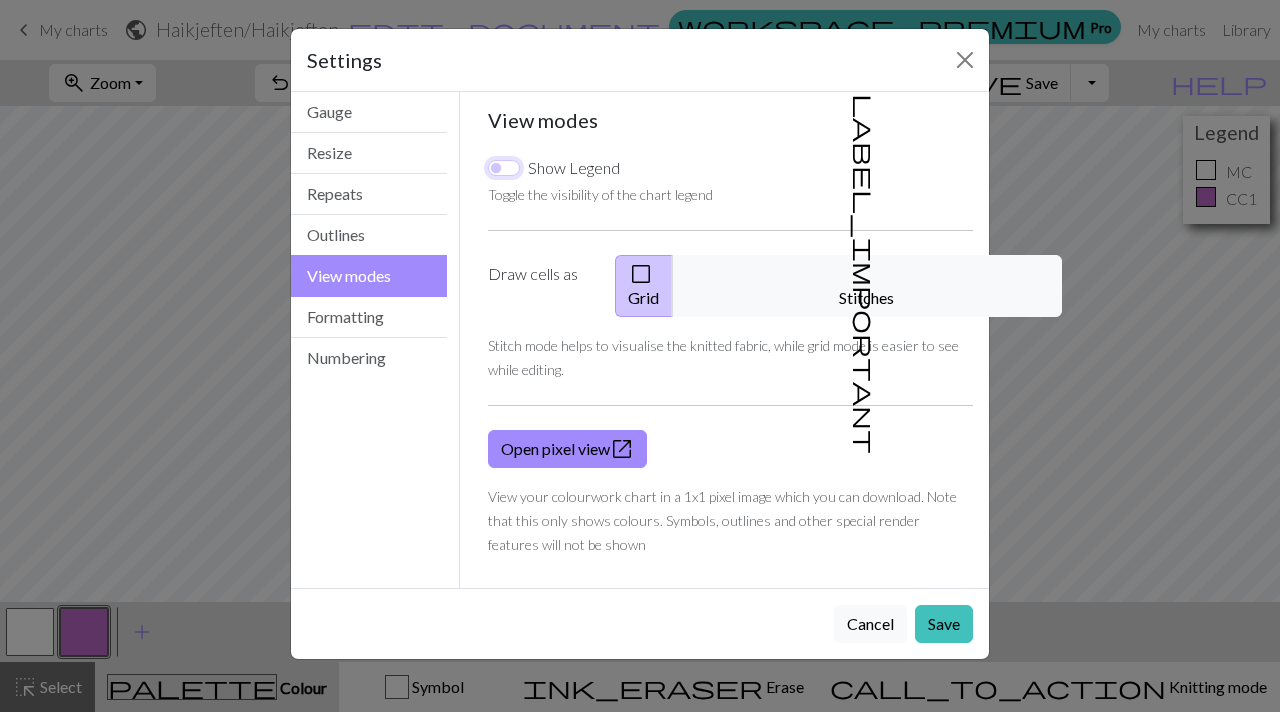 checkbox on "false" 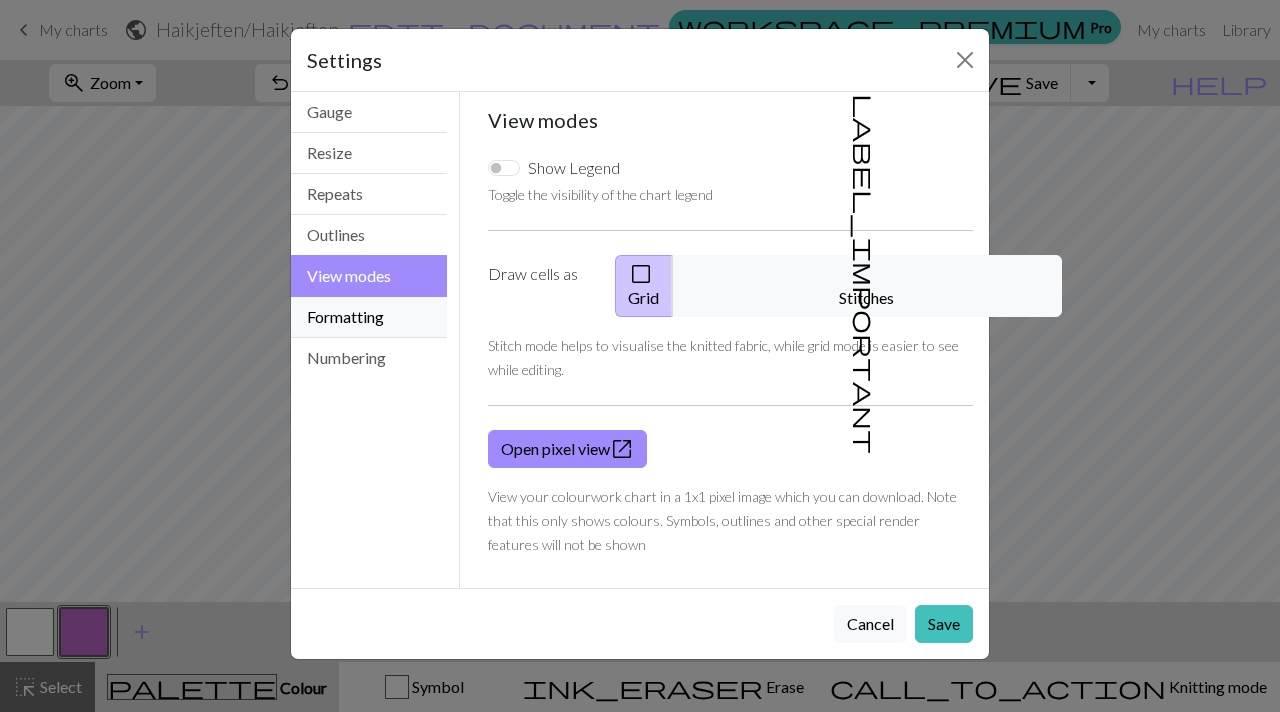 click on "Formatting" at bounding box center (369, 317) 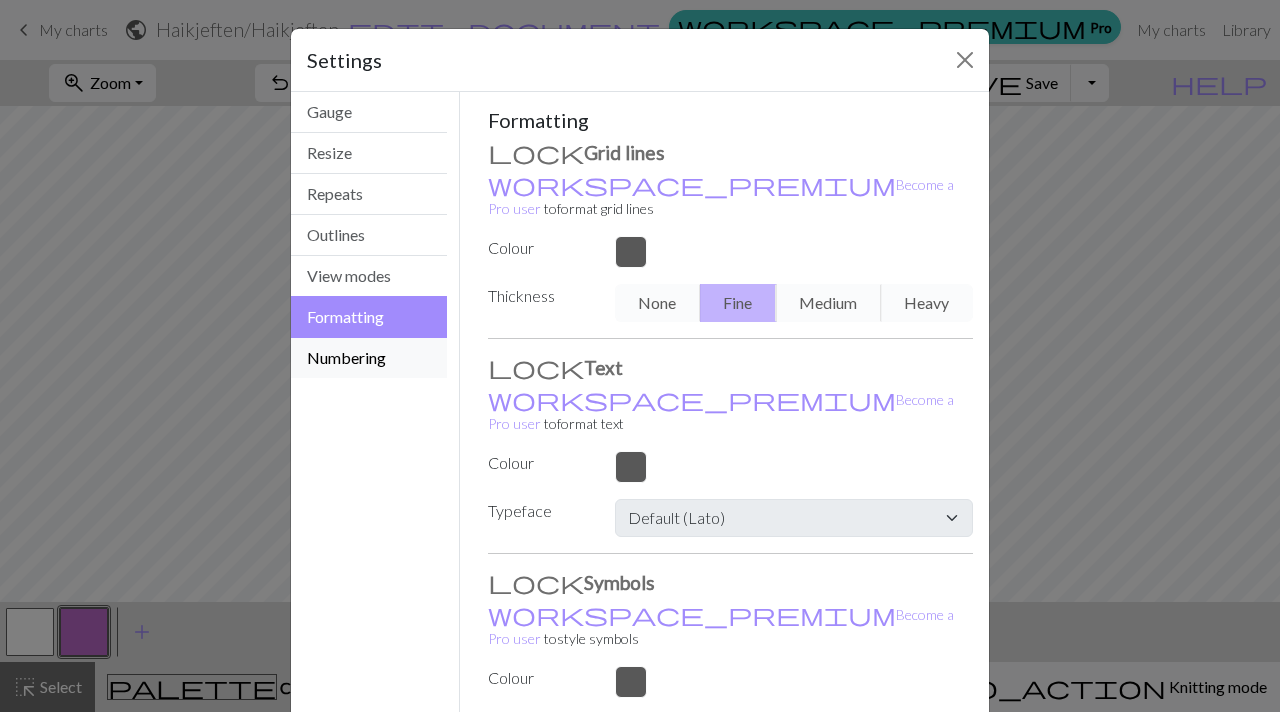 click on "Numbering" at bounding box center (369, 358) 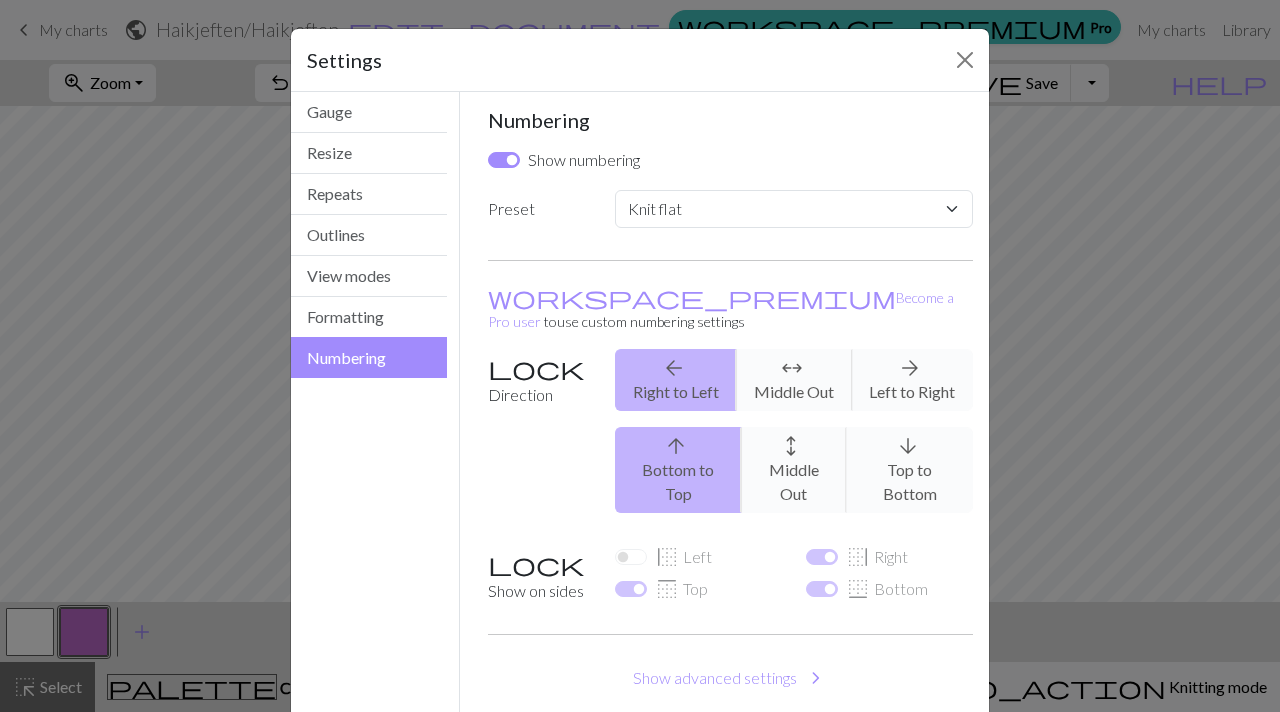 scroll, scrollTop: 68, scrollLeft: 0, axis: vertical 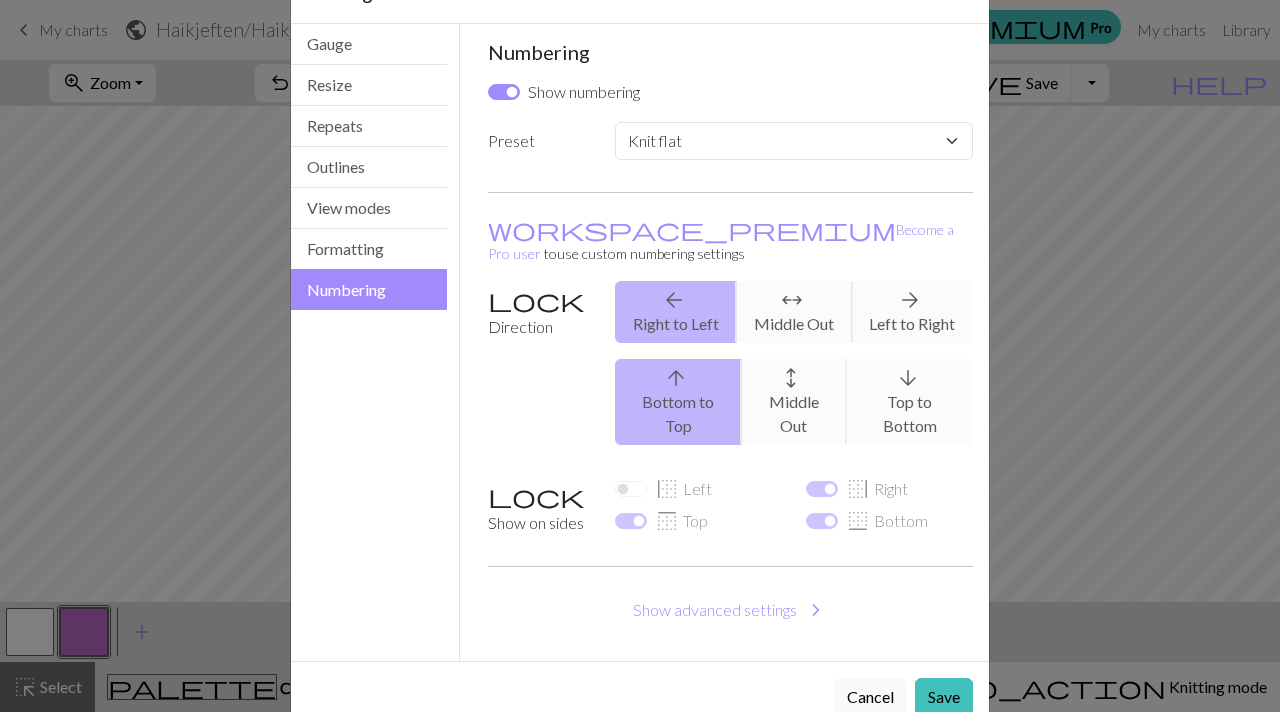 click on "arrow_back Right to Left arrows_outward Middle Out arrow_forward Left to Right" at bounding box center (794, 312) 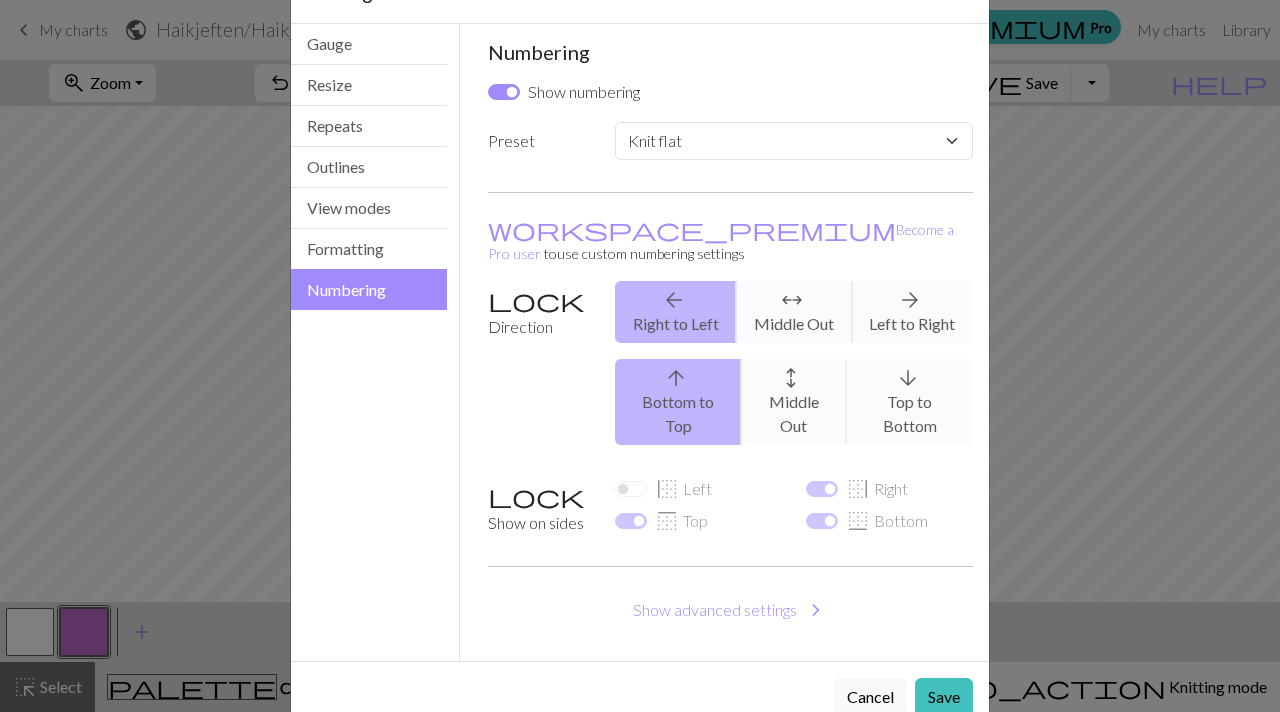 click on "arrow_back Right to Left arrows_outward Middle Out arrow_forward Left to Right" at bounding box center [794, 312] 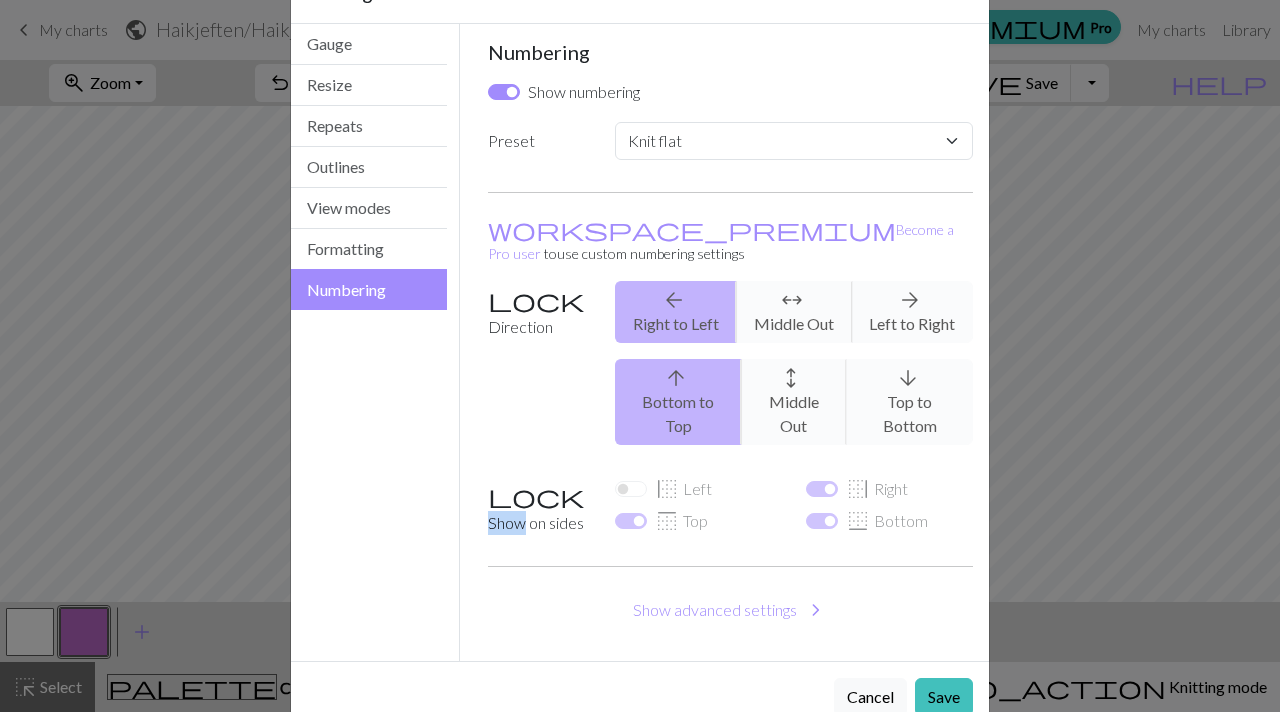 click on "arrow_back Right to Left arrows_outward Middle Out arrow_forward Left to Right" at bounding box center [794, 312] 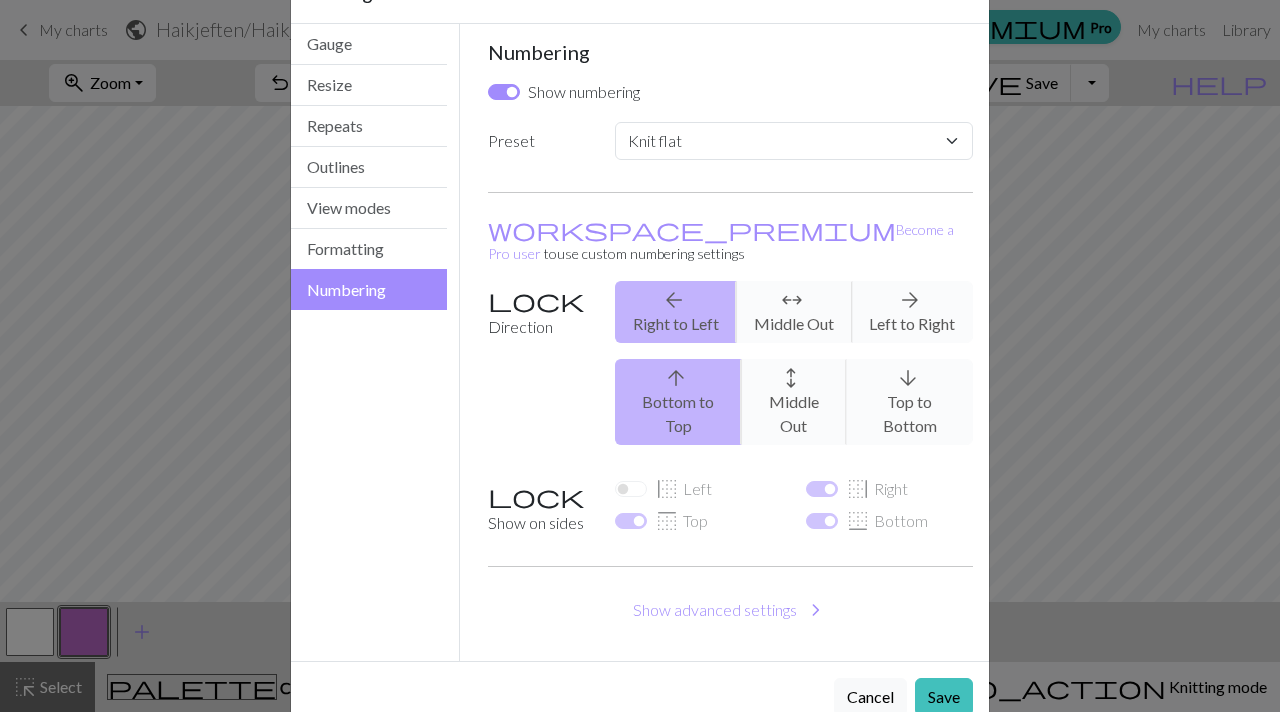 click on "arrow_back Right to Left arrows_outward Middle Out arrow_forward Left to Right" at bounding box center (794, 312) 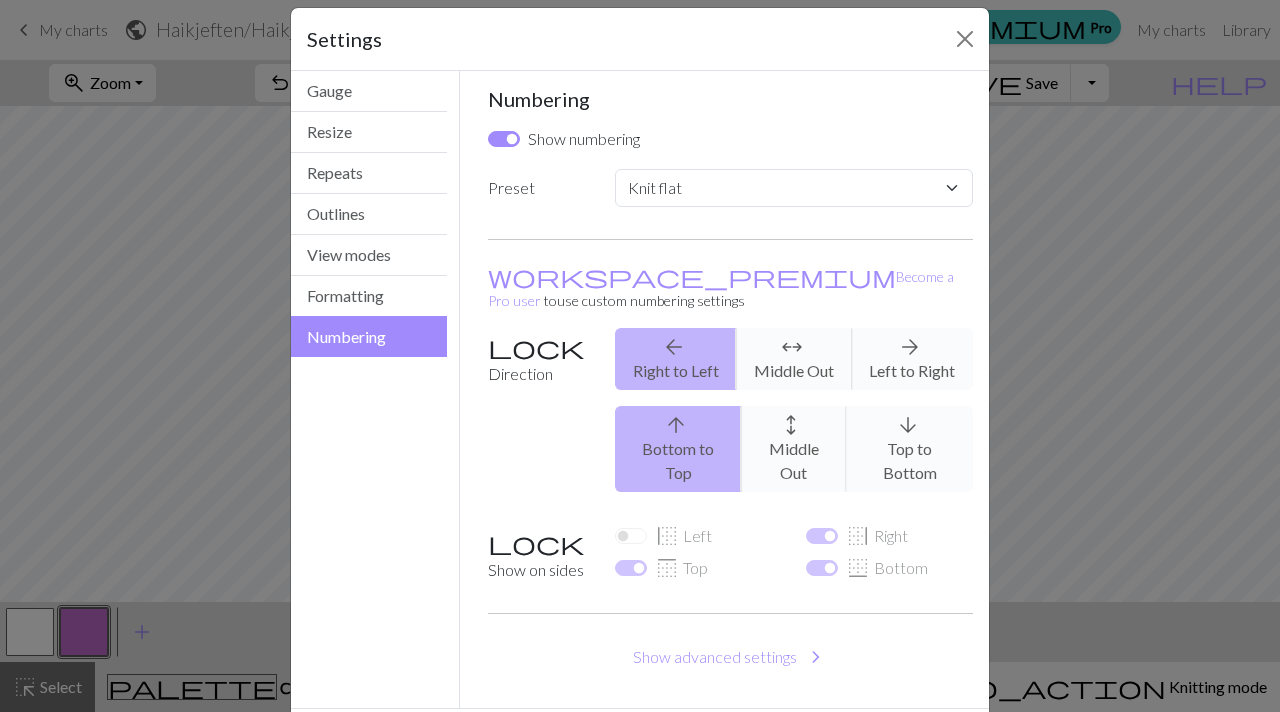 scroll, scrollTop: 19, scrollLeft: 0, axis: vertical 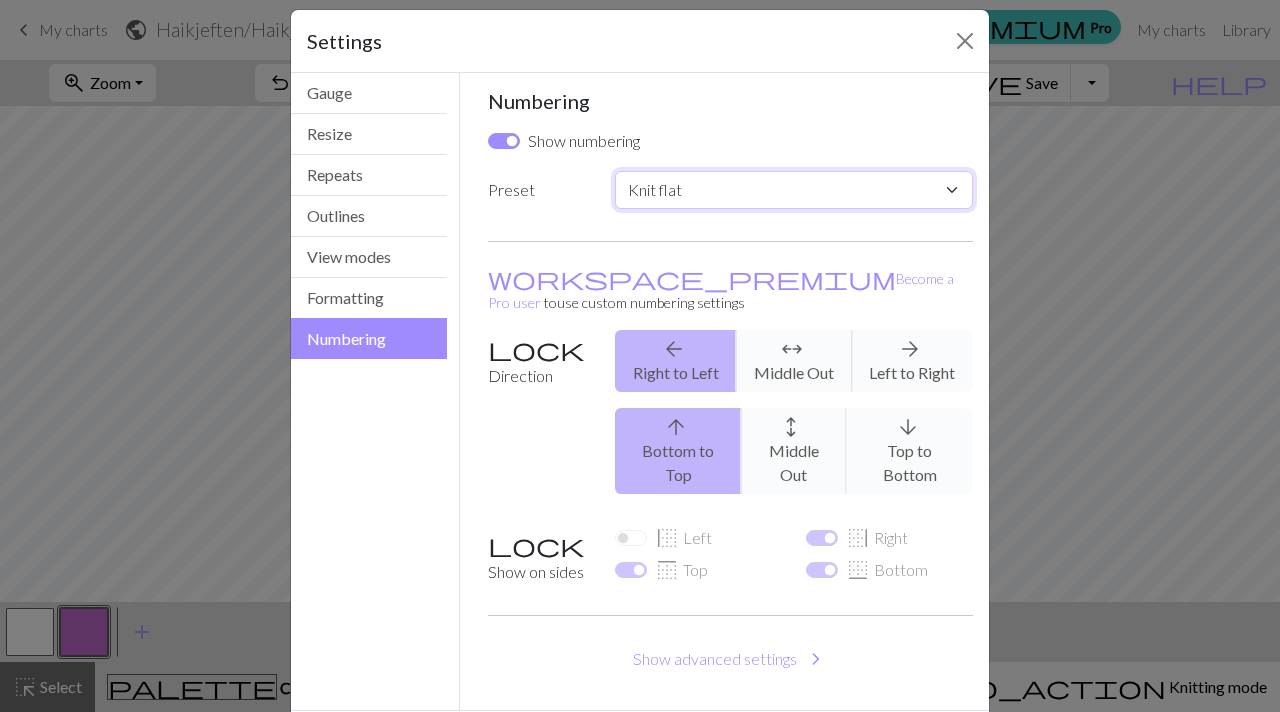 click on "Custom Knit flat Knit in the round Lace knitting Cross stitch" at bounding box center (794, 190) 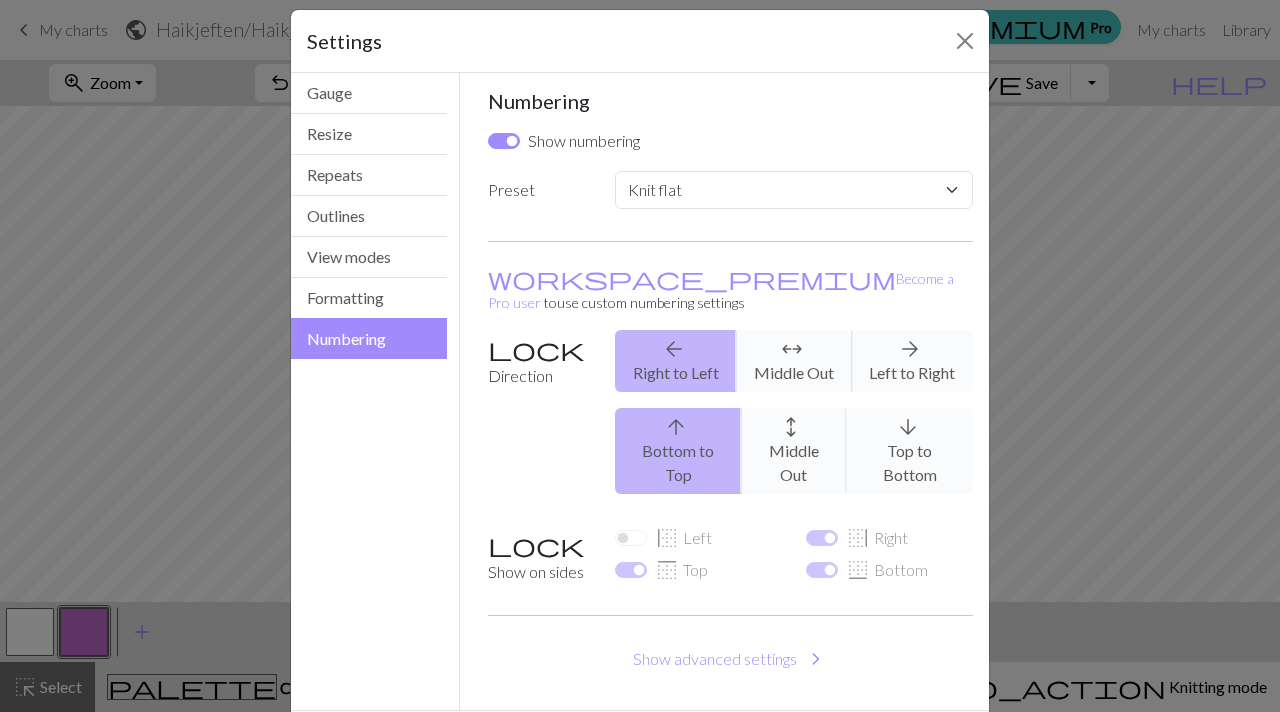 click on "Save" at bounding box center [944, 746] 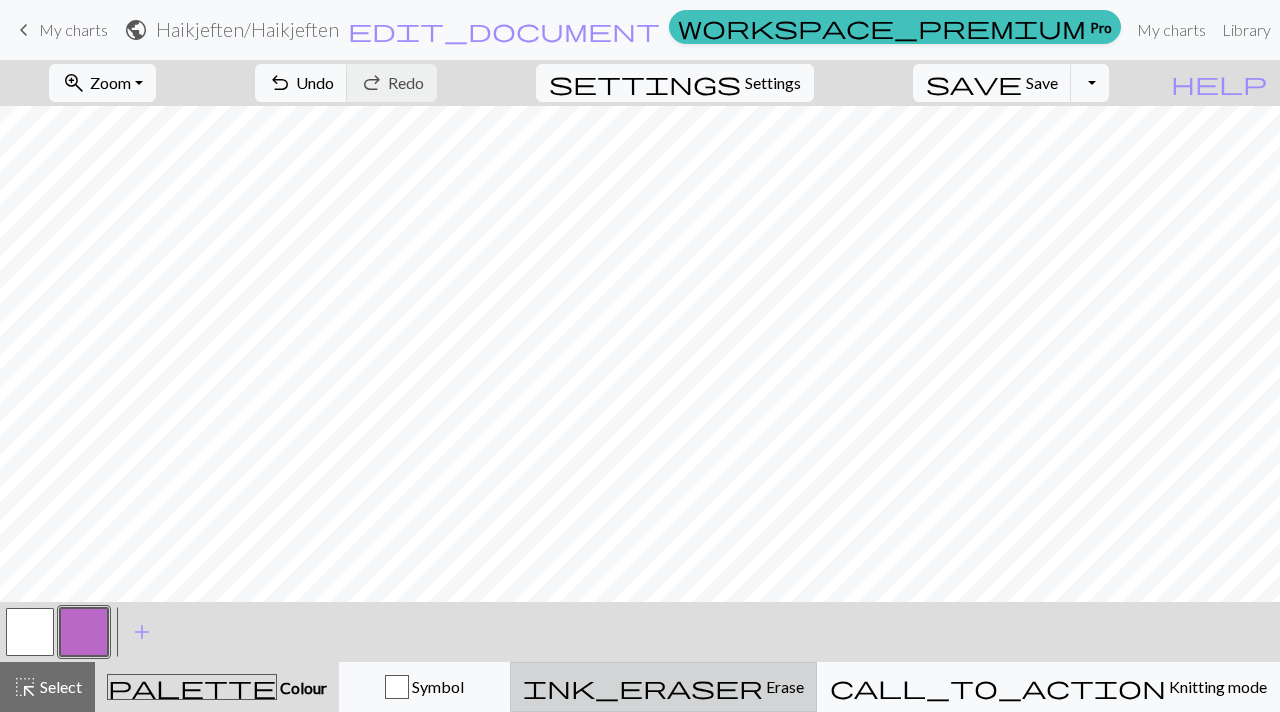 scroll, scrollTop: 0, scrollLeft: 0, axis: both 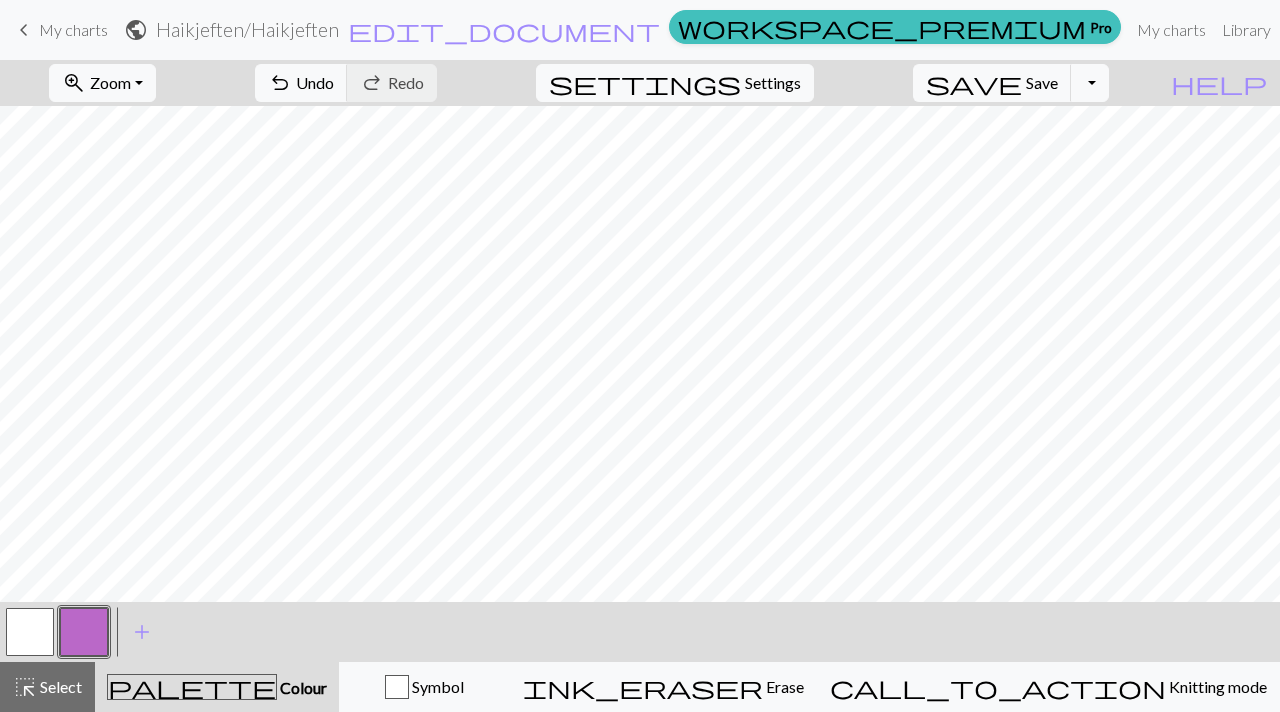 click at bounding box center [30, 632] 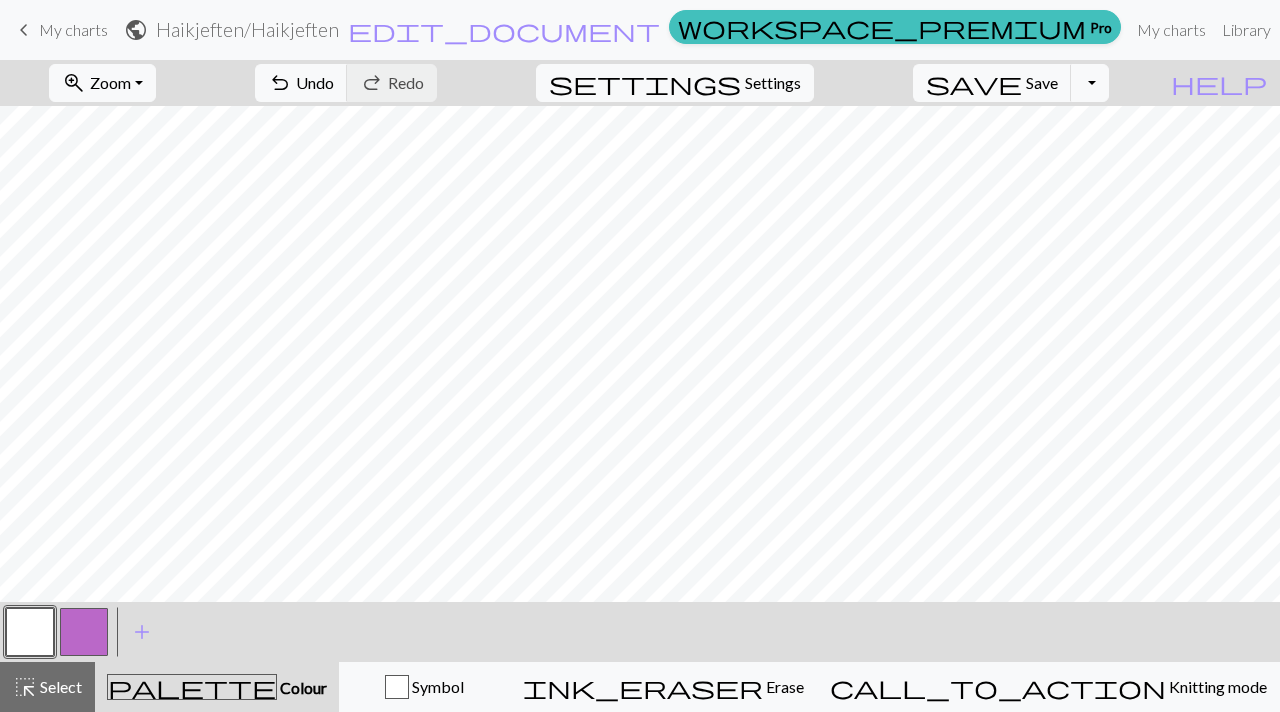click at bounding box center (30, 632) 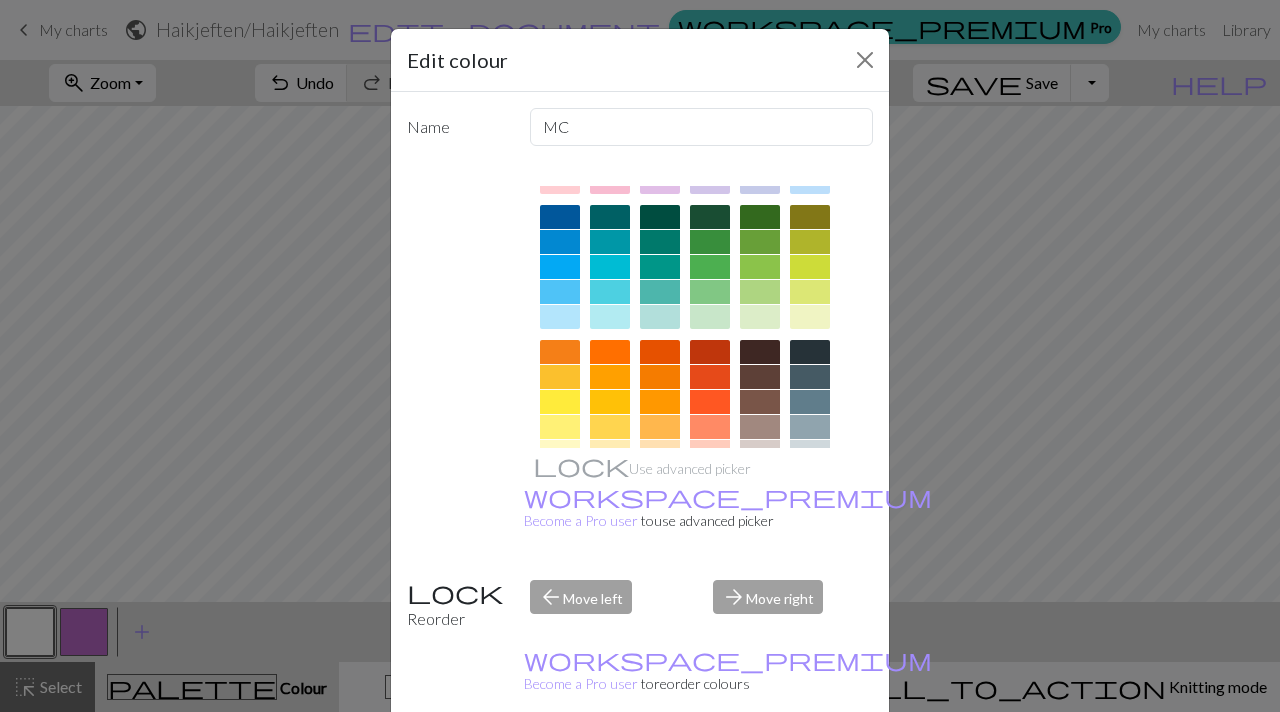scroll, scrollTop: 131, scrollLeft: 0, axis: vertical 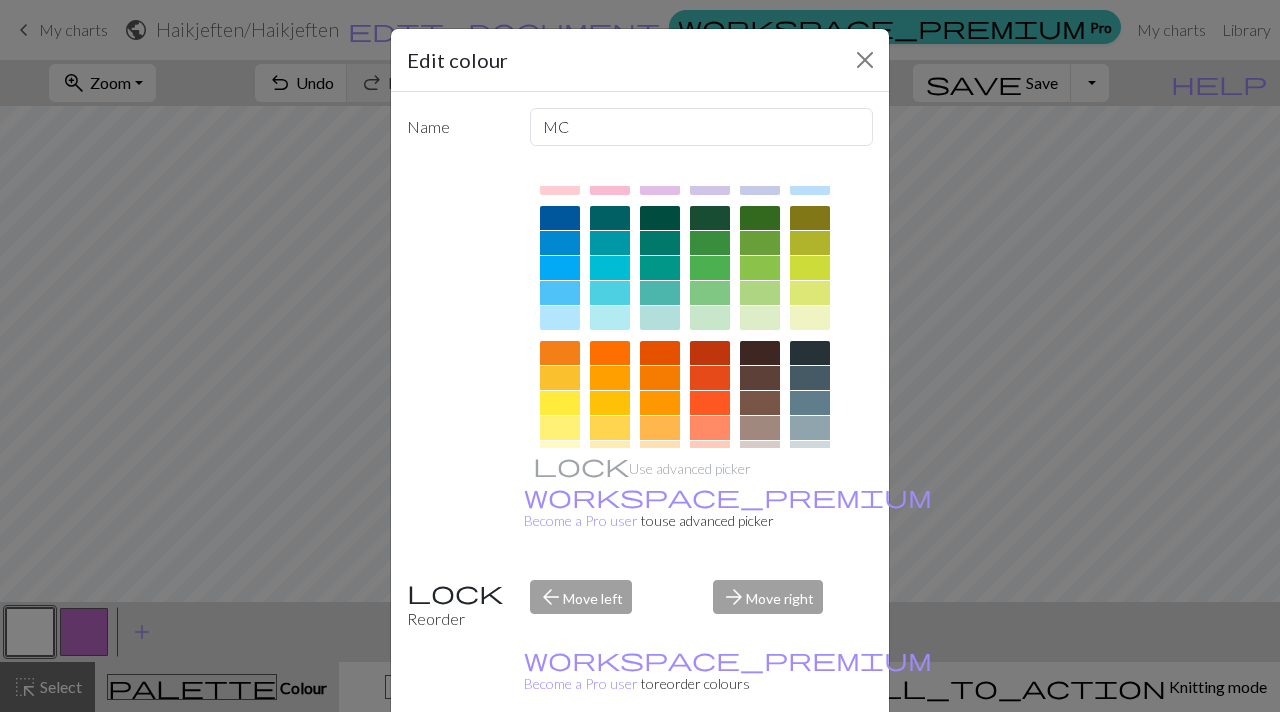 click at bounding box center (760, 243) 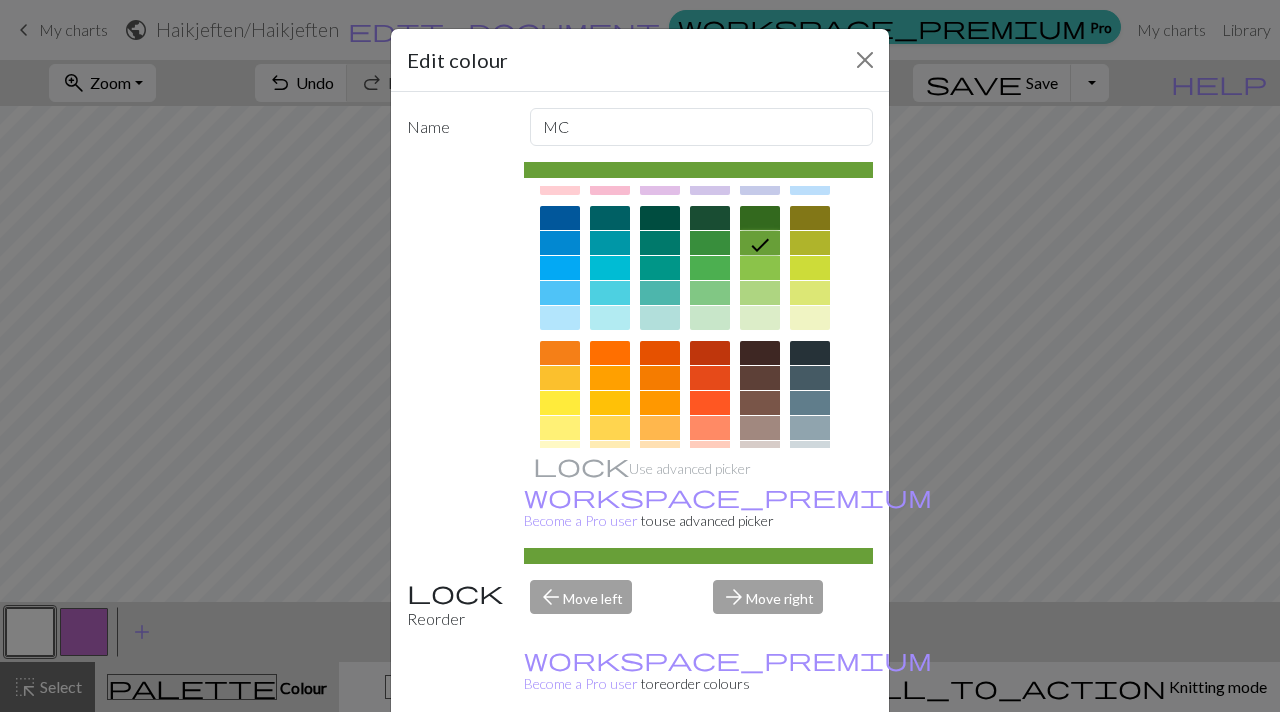 click on "Done" at bounding box center [760, 763] 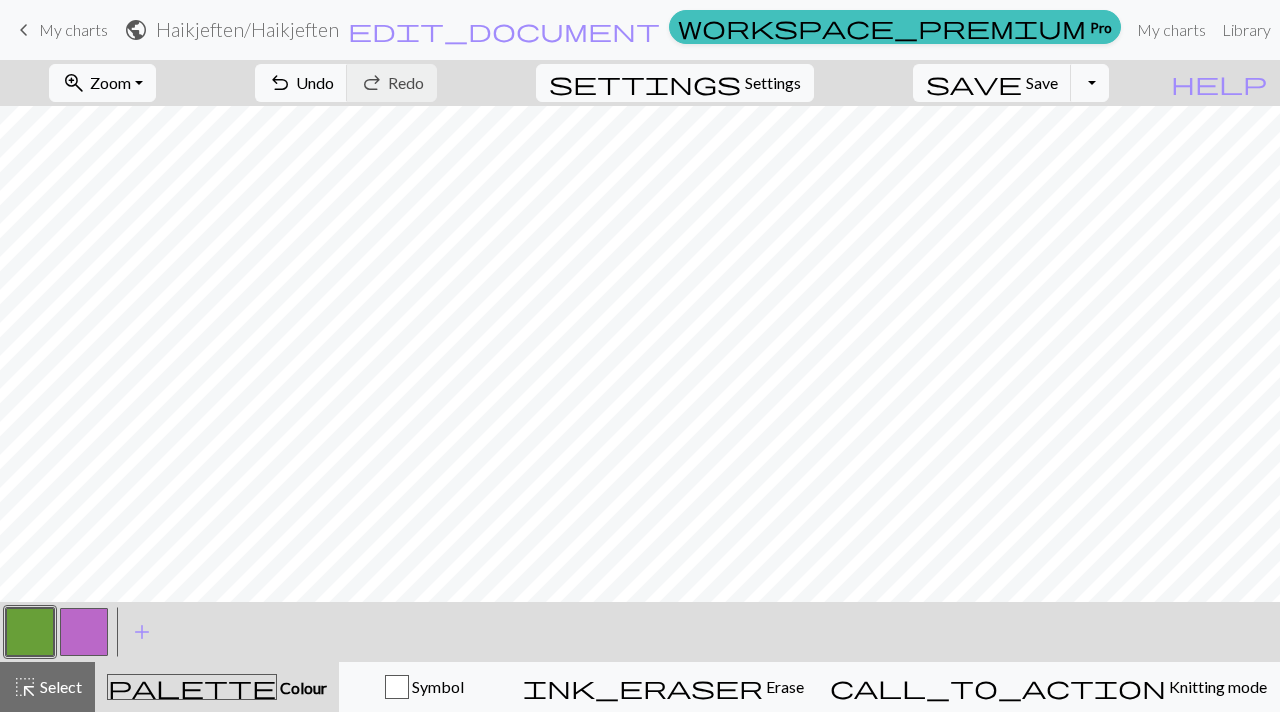 click at bounding box center [30, 632] 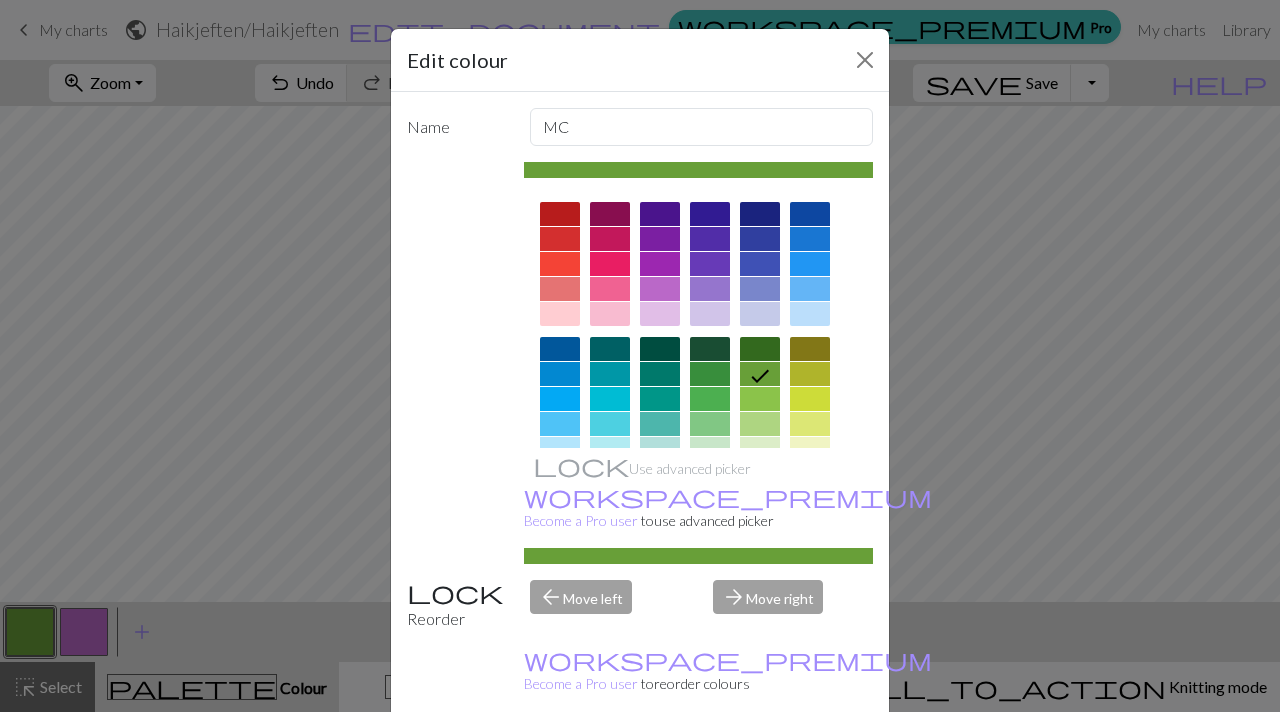 scroll, scrollTop: 21, scrollLeft: 0, axis: vertical 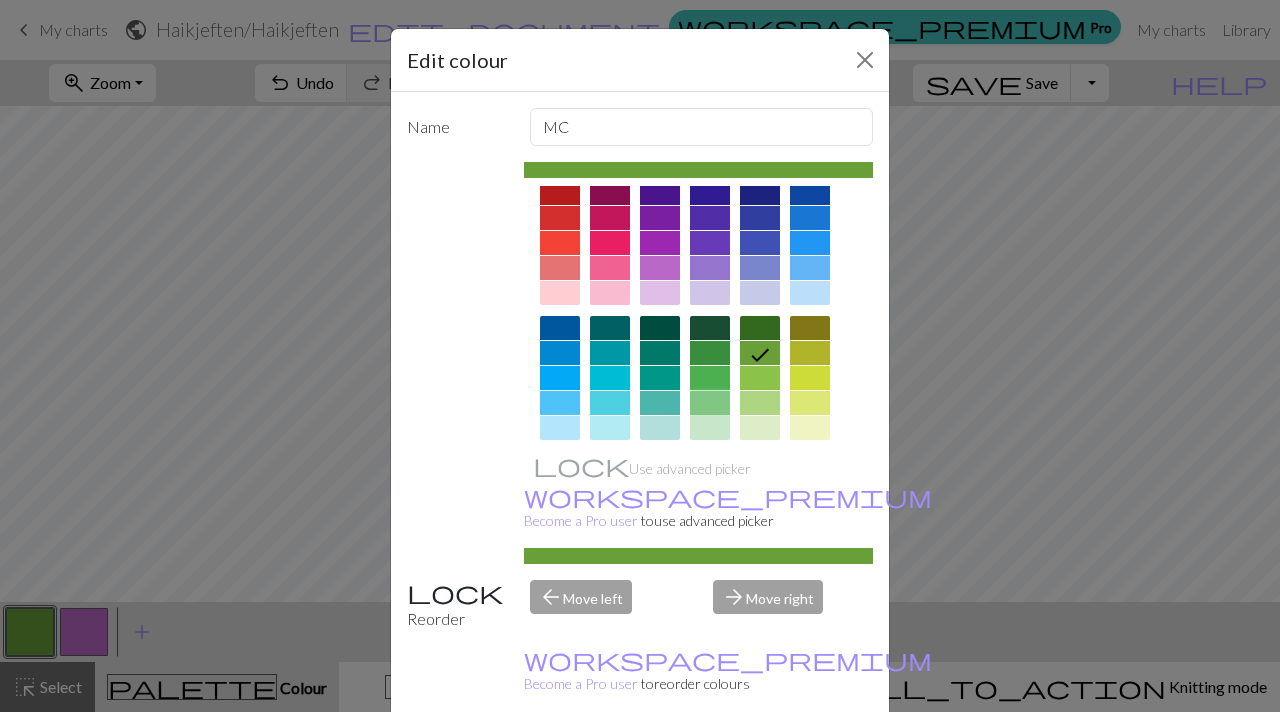 click at bounding box center (710, 403) 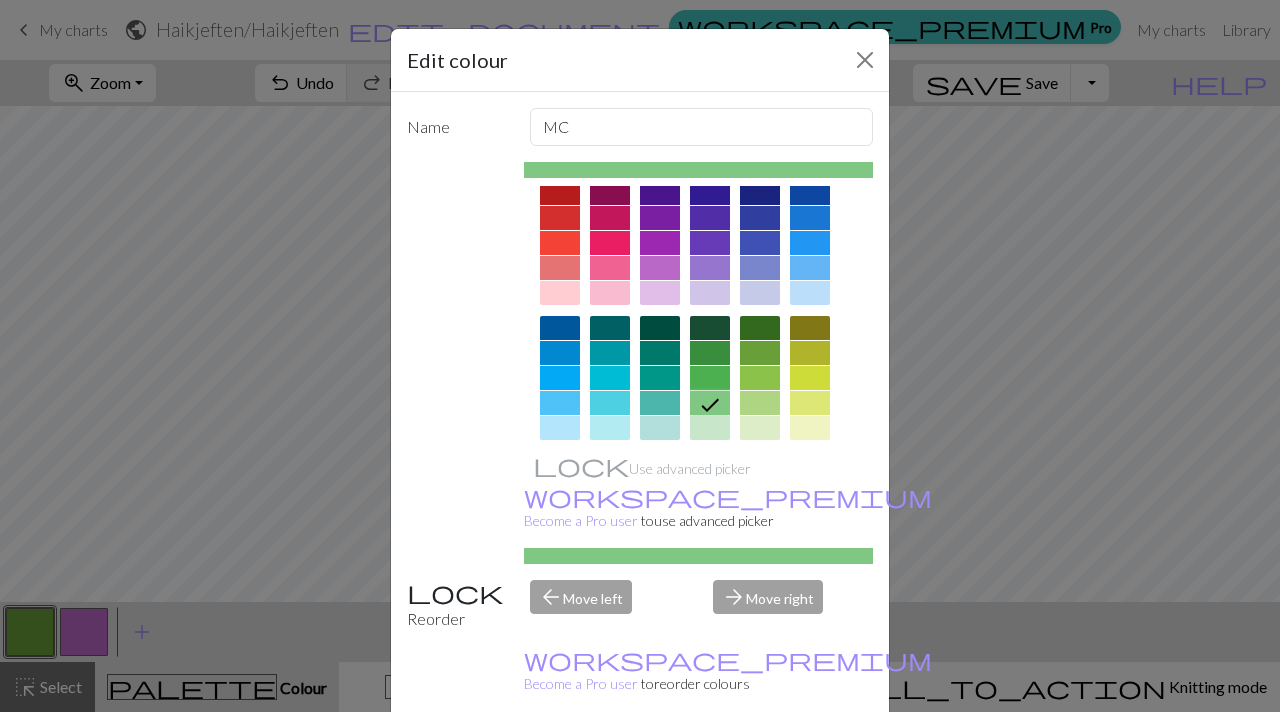 click at bounding box center (710, 378) 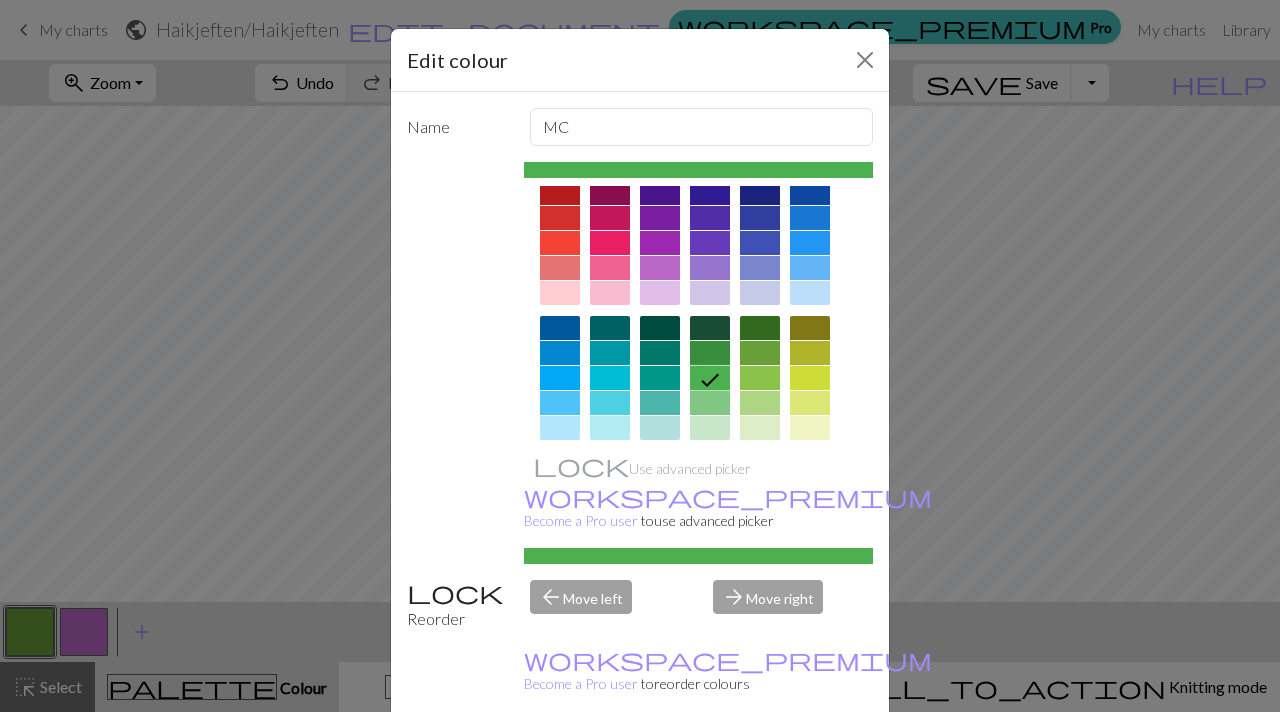 click at bounding box center (760, 328) 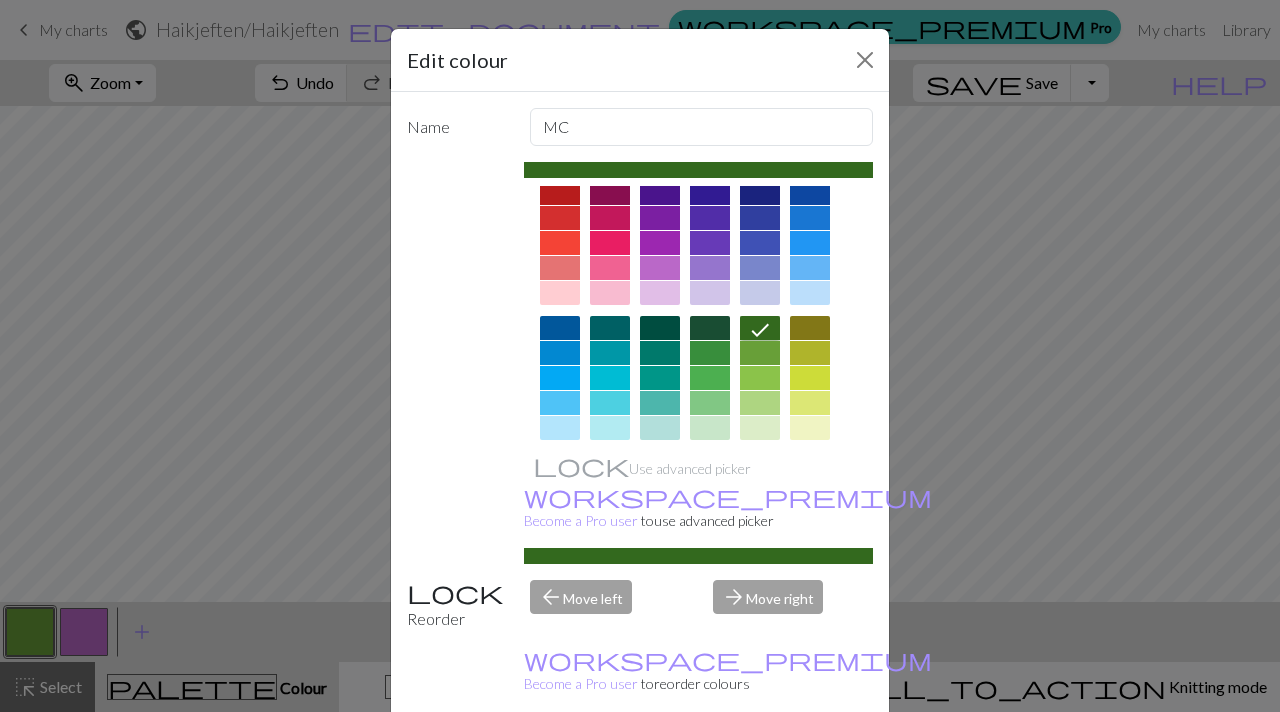 click on "Done" at bounding box center (760, 763) 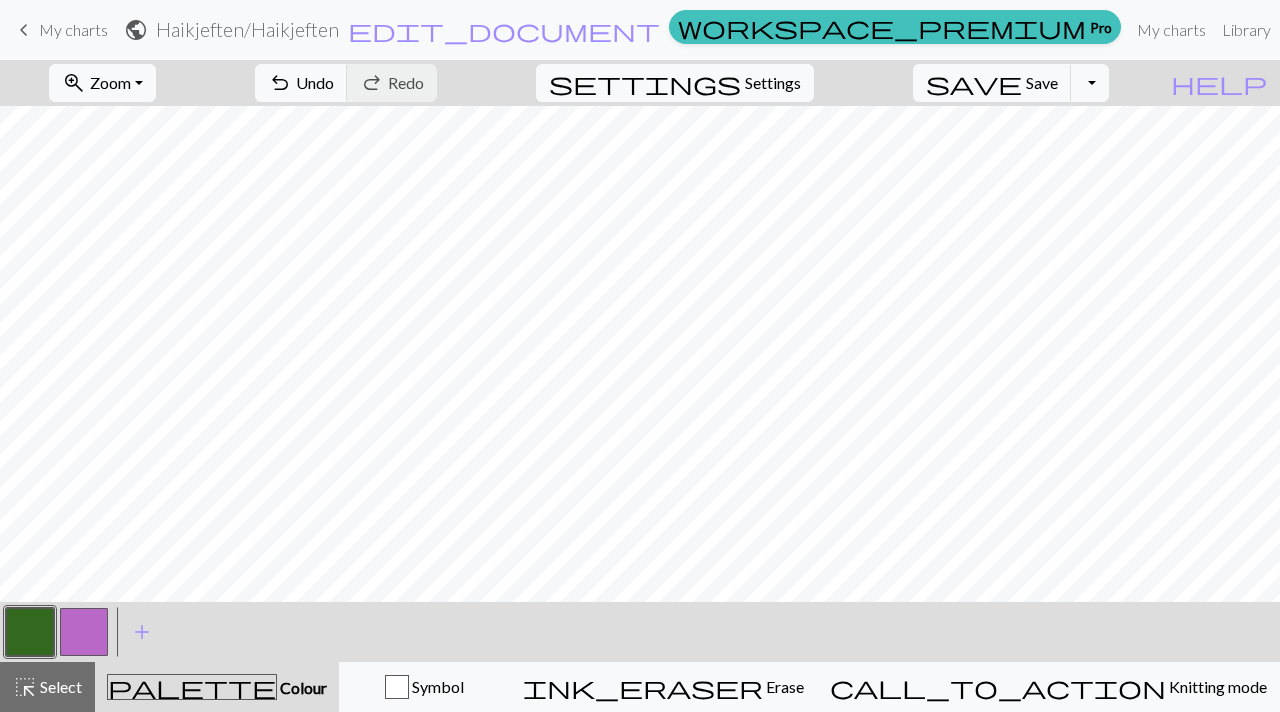 click at bounding box center (84, 632) 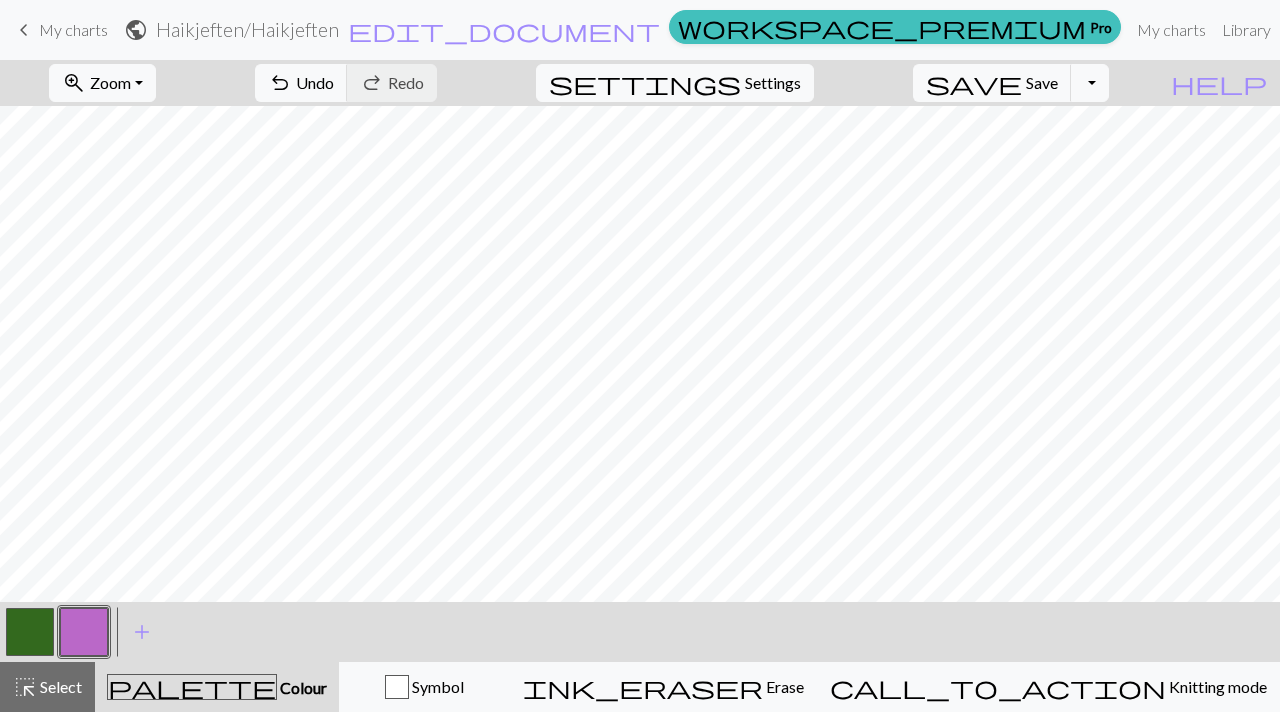 click at bounding box center [84, 632] 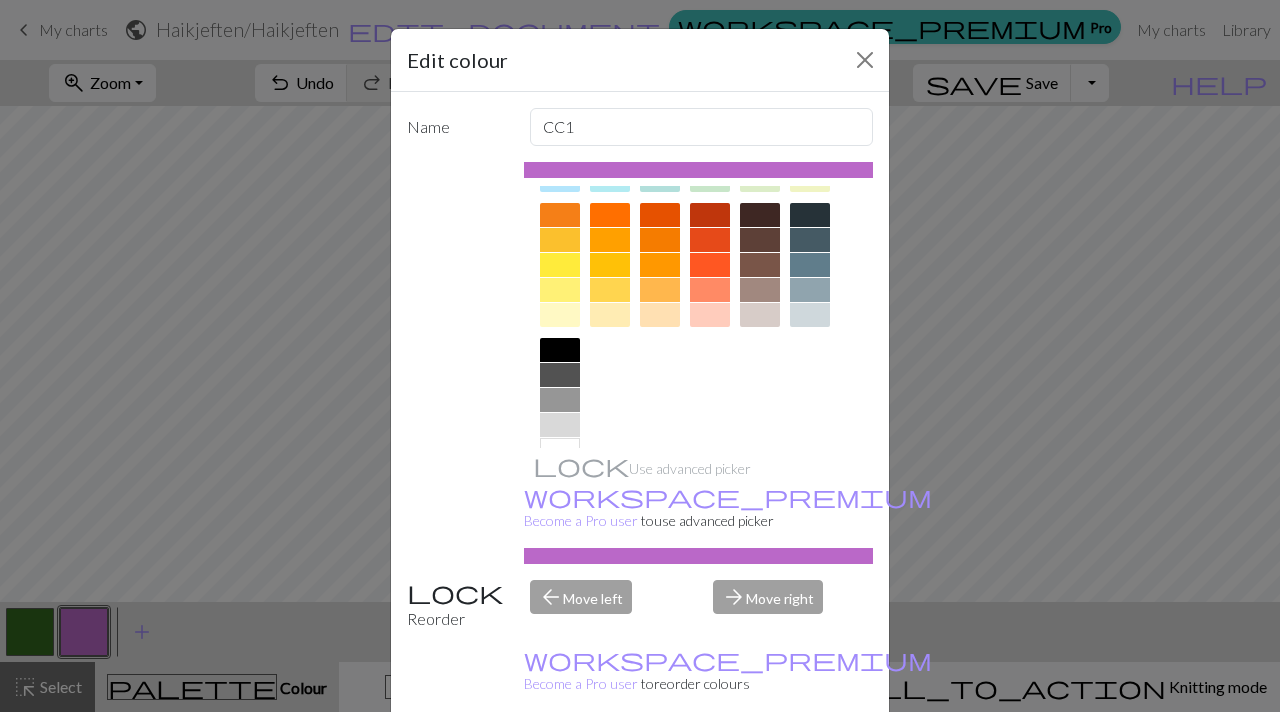 scroll, scrollTop: 306, scrollLeft: 0, axis: vertical 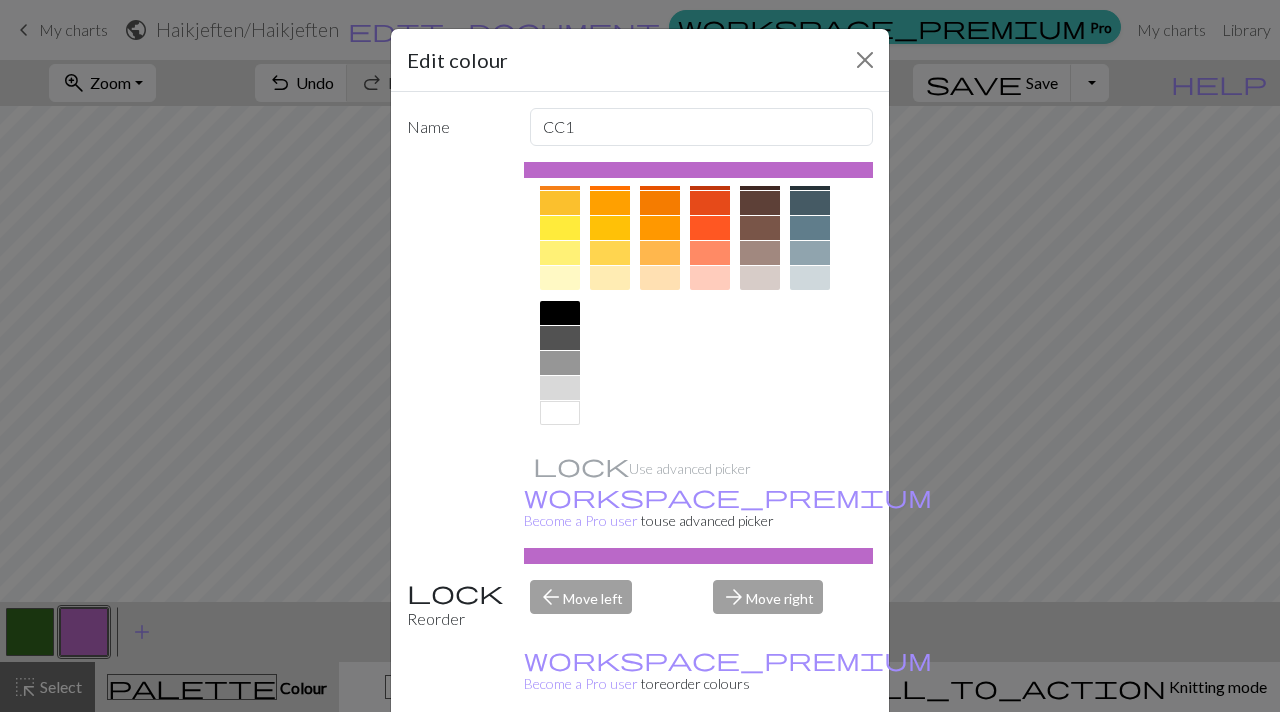 click at bounding box center [560, 413] 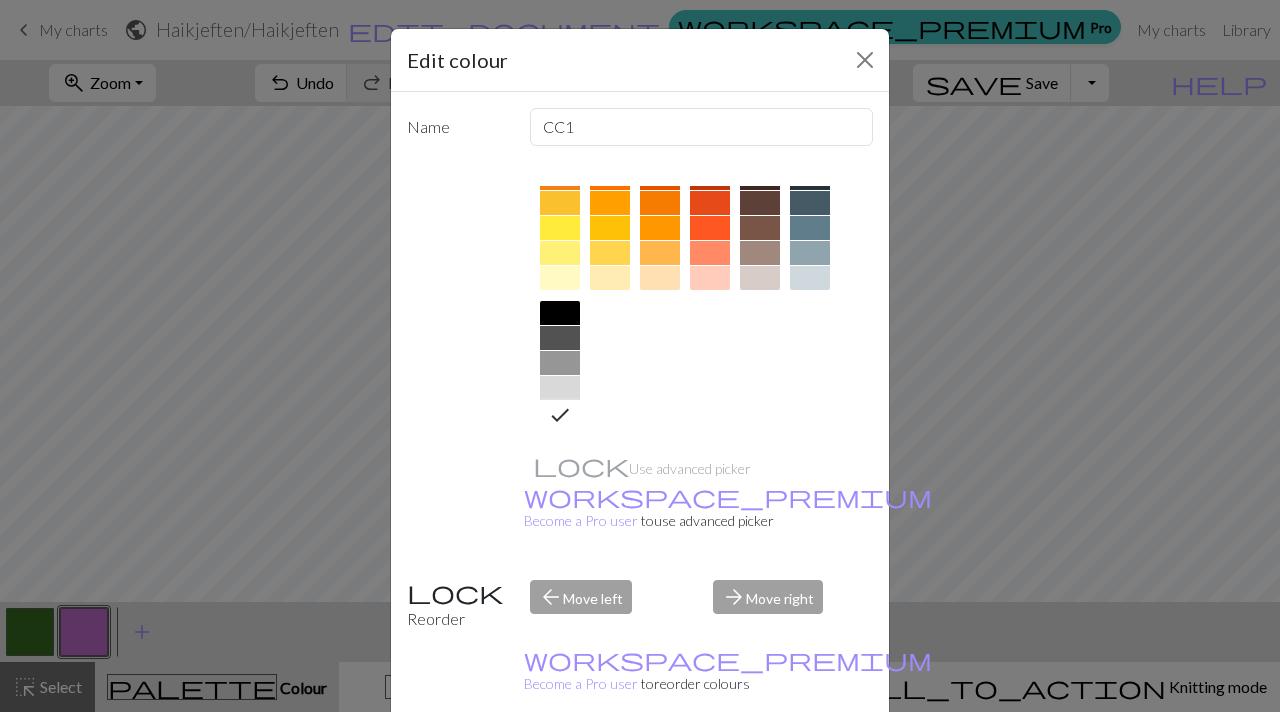 click on "Done" at bounding box center [760, 763] 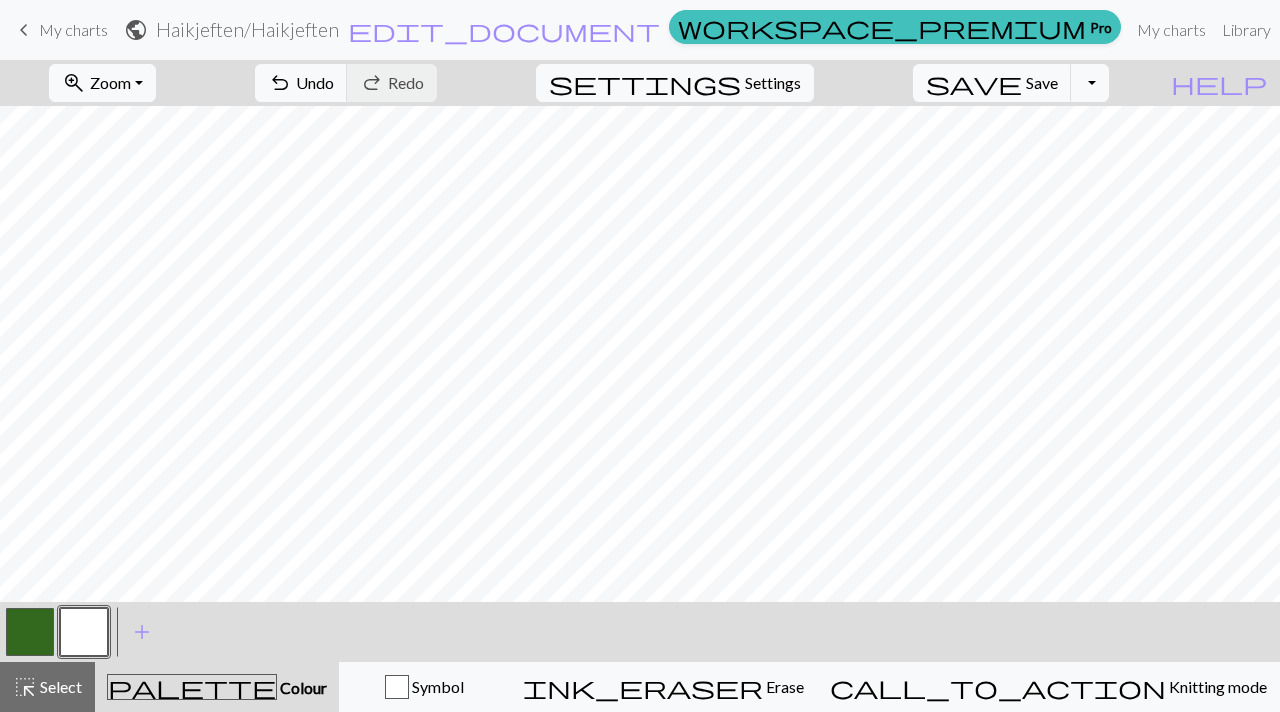 click at bounding box center [30, 632] 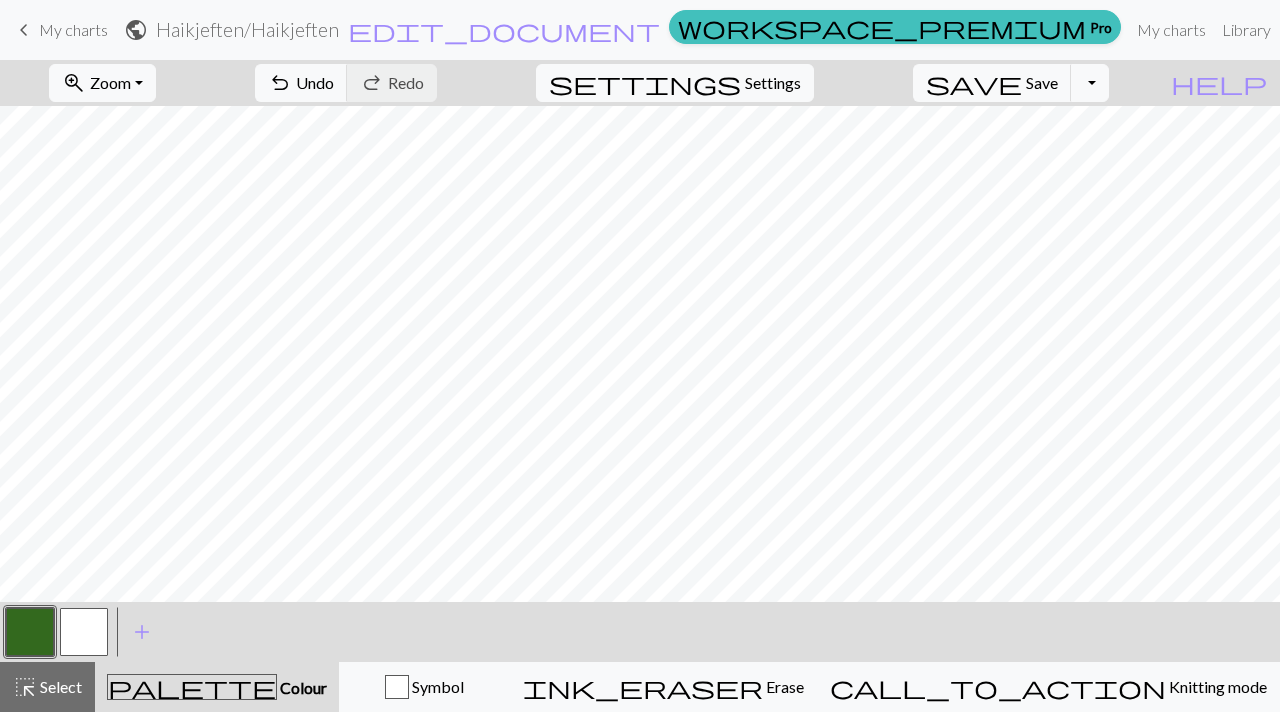 click at bounding box center [84, 632] 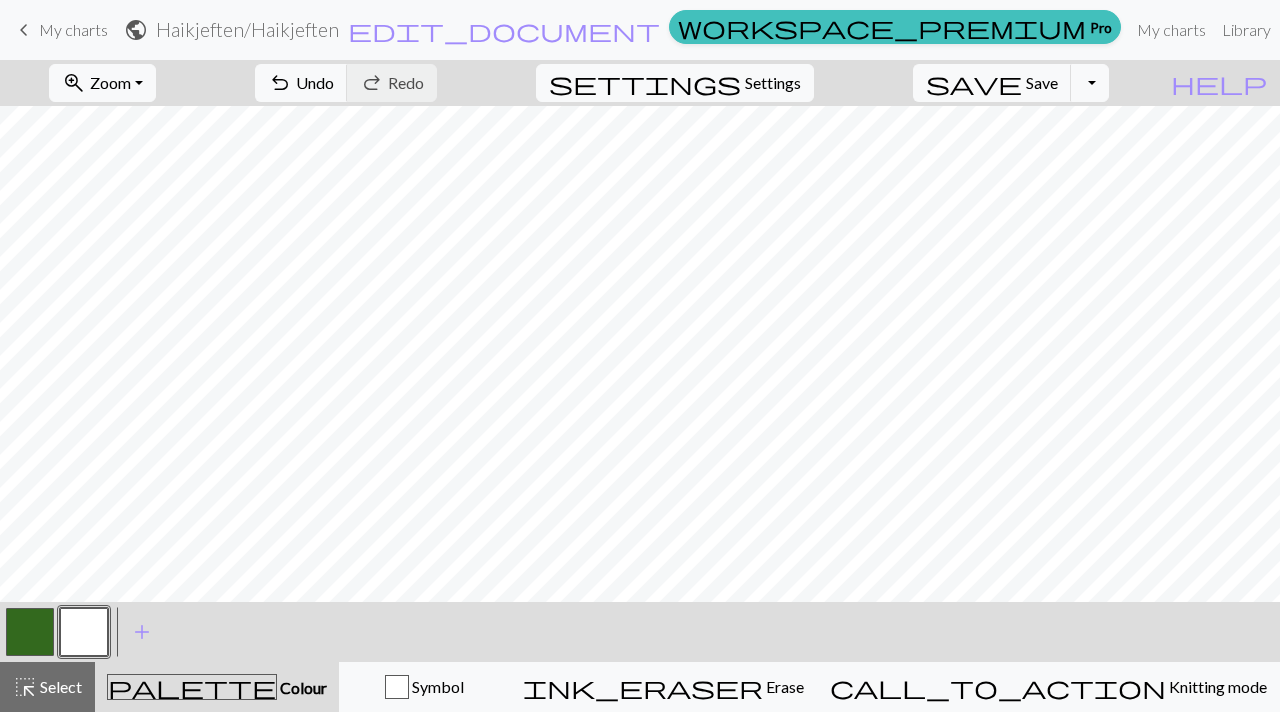 click at bounding box center (30, 632) 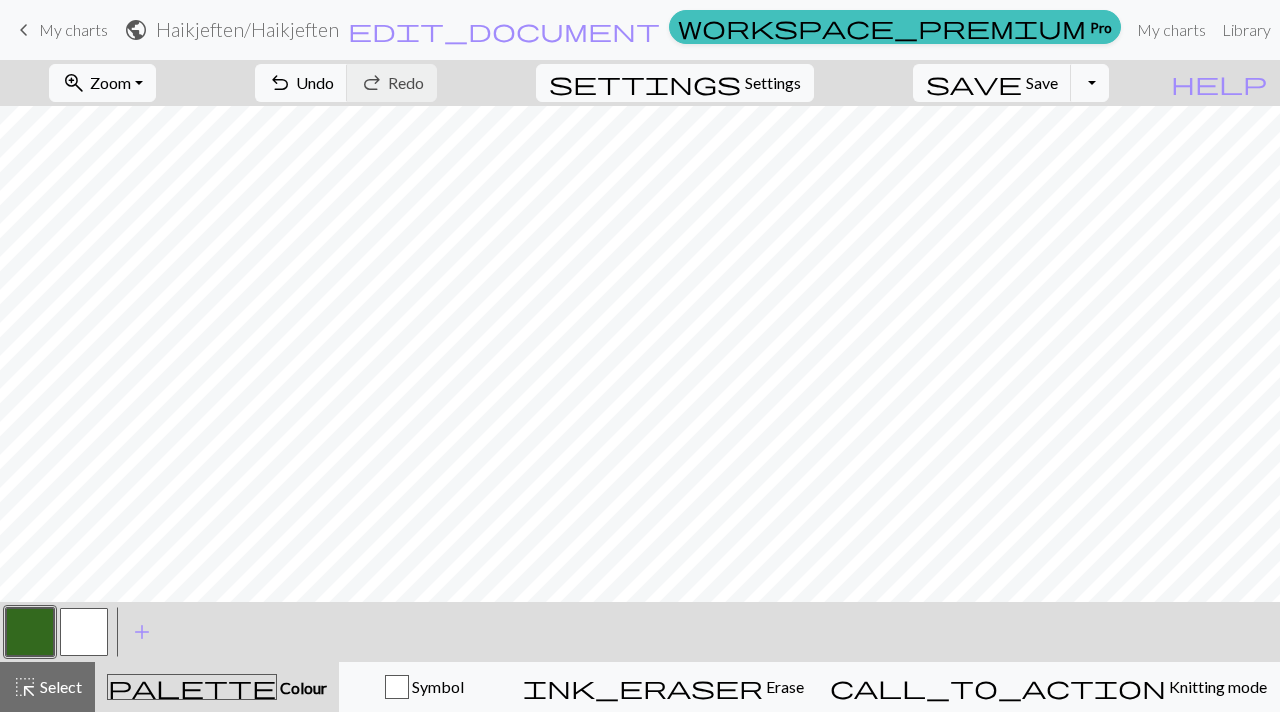 click at bounding box center [84, 632] 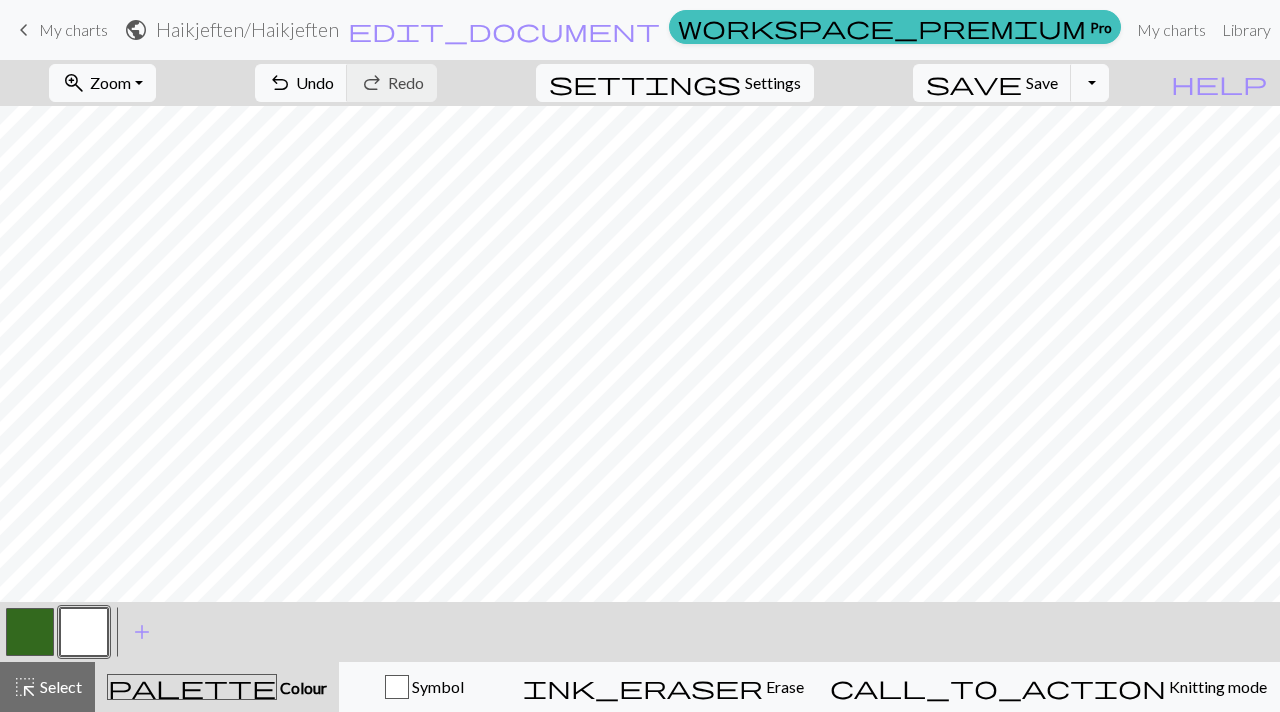 click at bounding box center [30, 632] 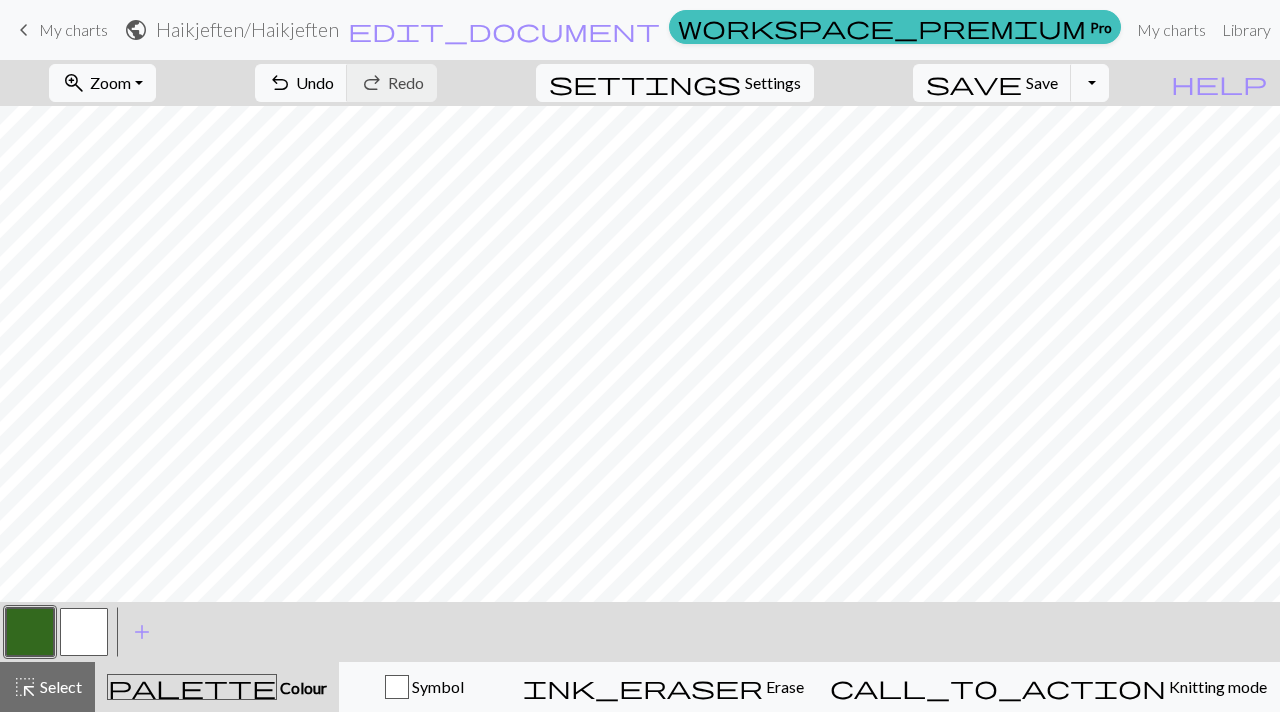 click at bounding box center (84, 632) 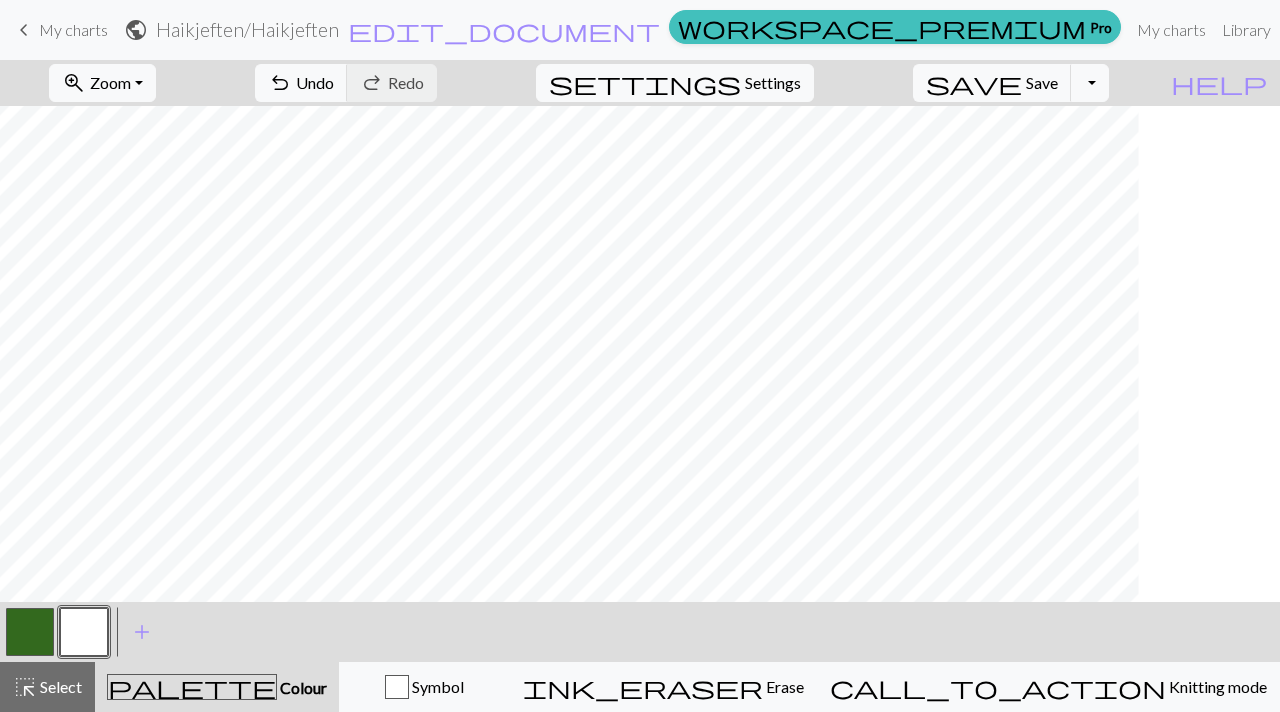 scroll, scrollTop: 0, scrollLeft: 0, axis: both 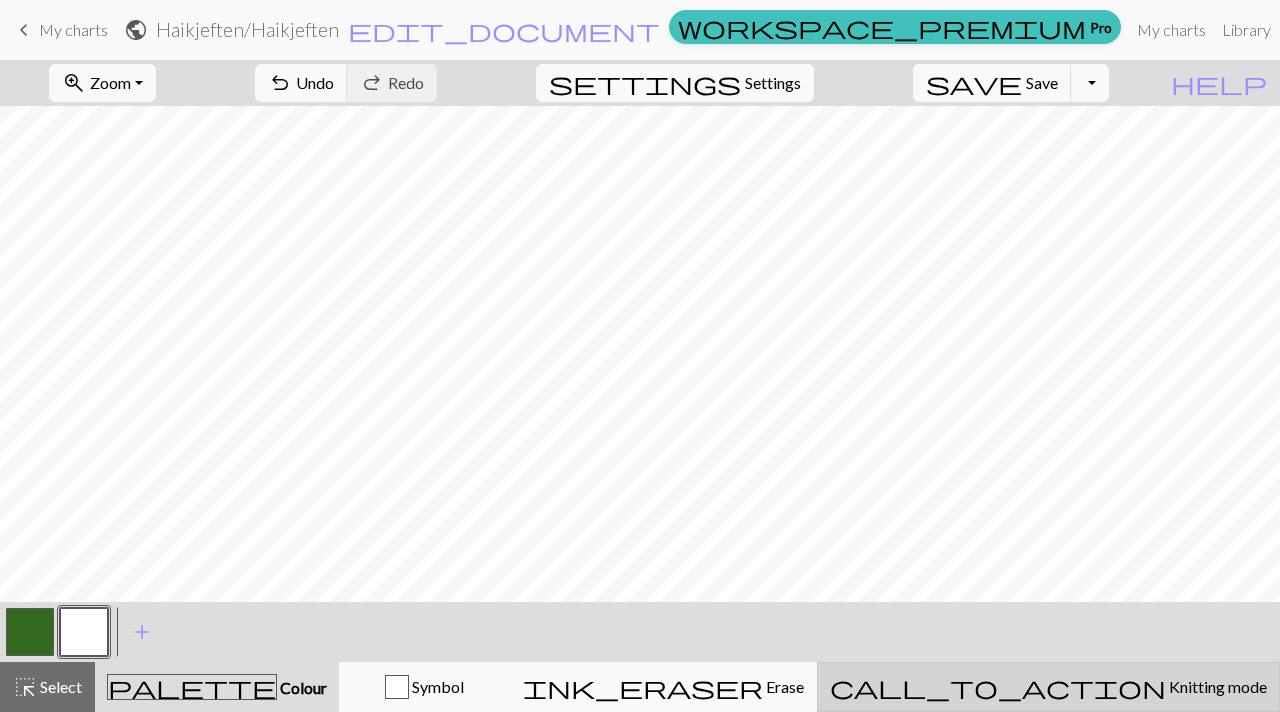click on "Knitting mode" at bounding box center [1216, 686] 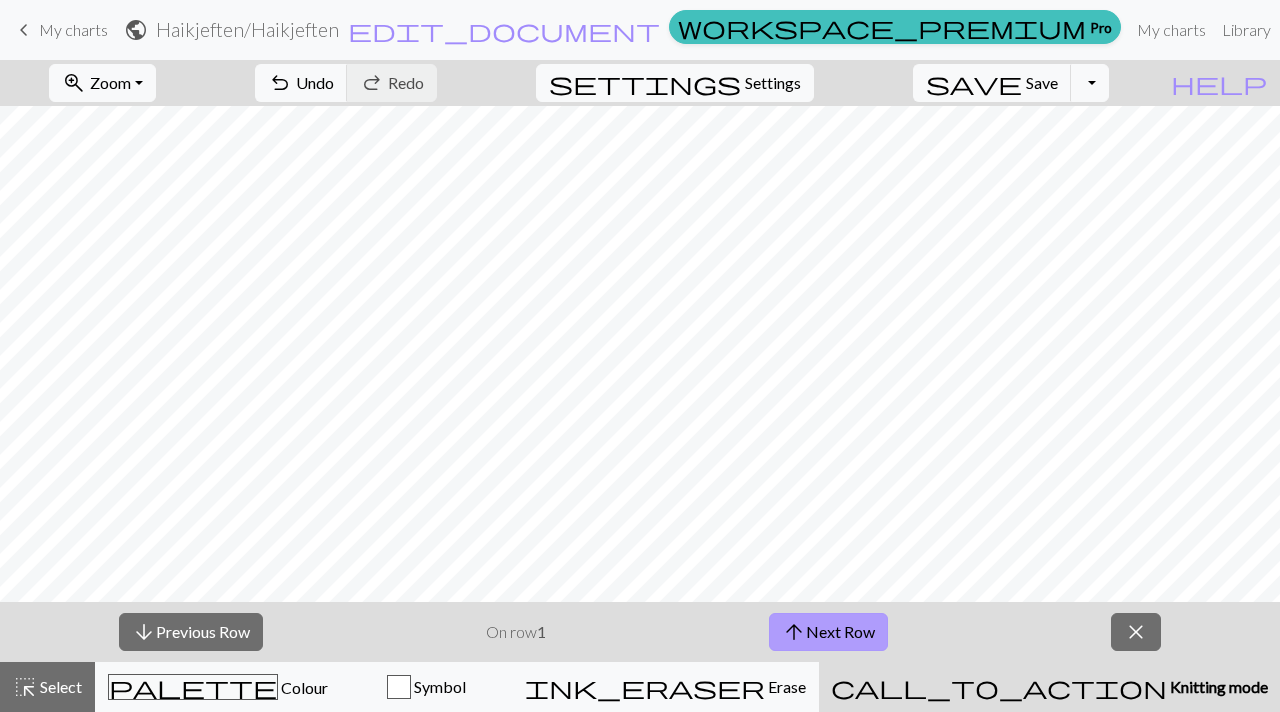 click on "arrow_upward" at bounding box center [794, 632] 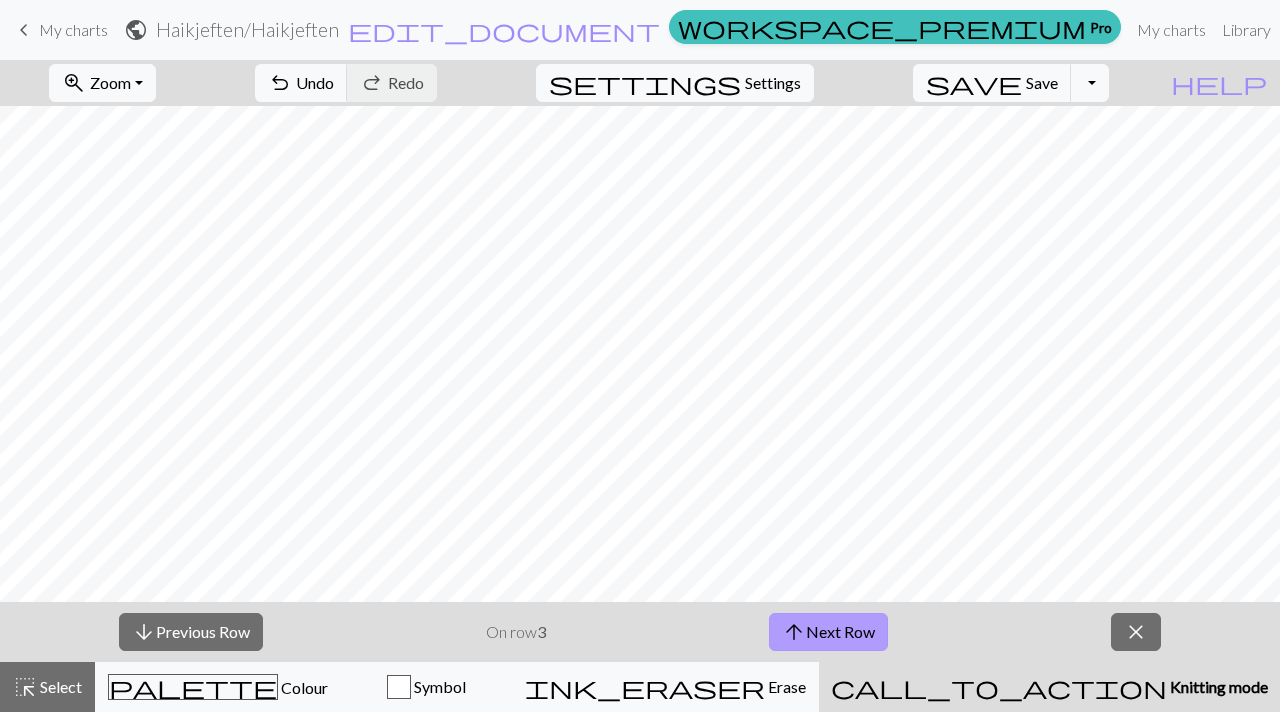 click on "arrow_upward" at bounding box center [794, 632] 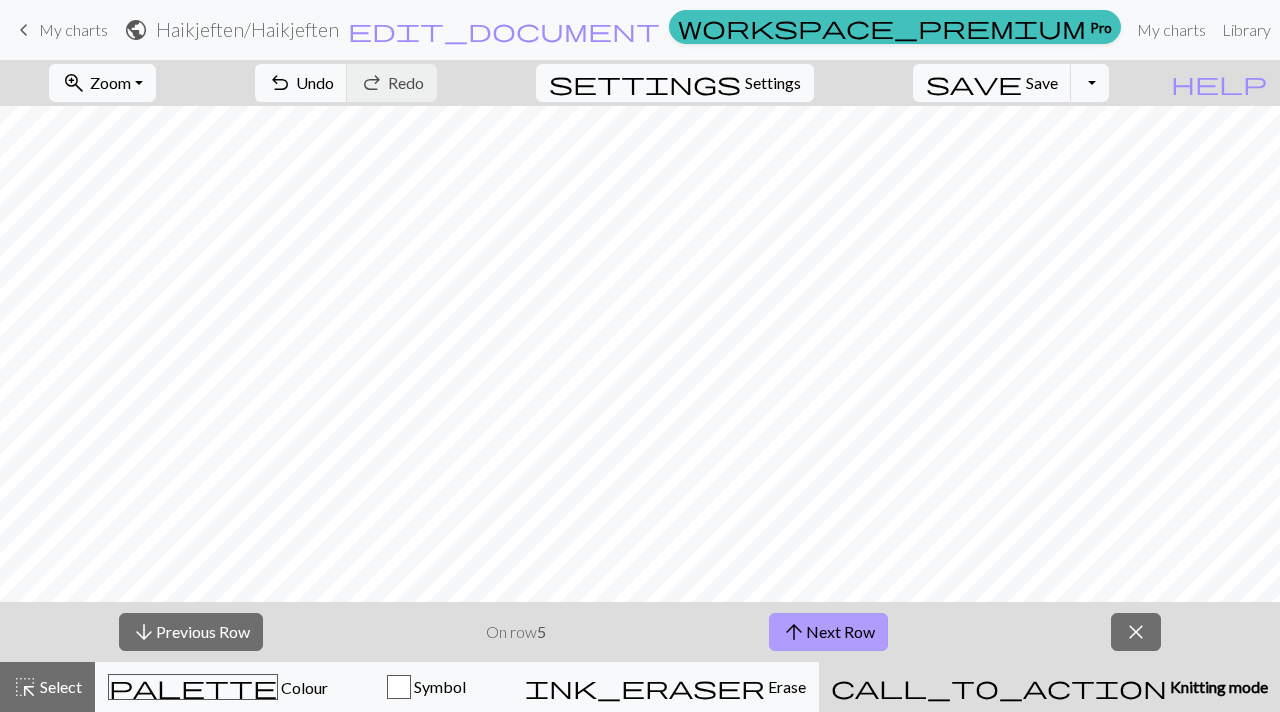 click on "arrow_upward" at bounding box center [794, 632] 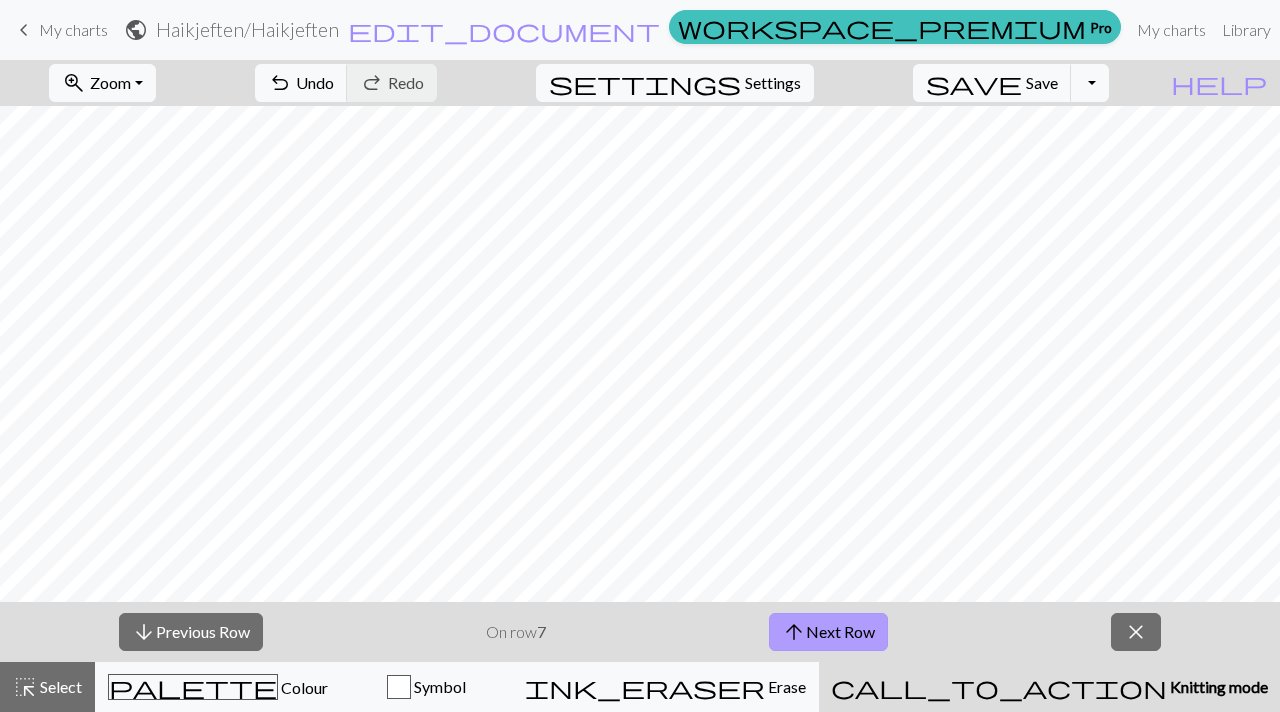 click on "arrow_upward" at bounding box center [794, 632] 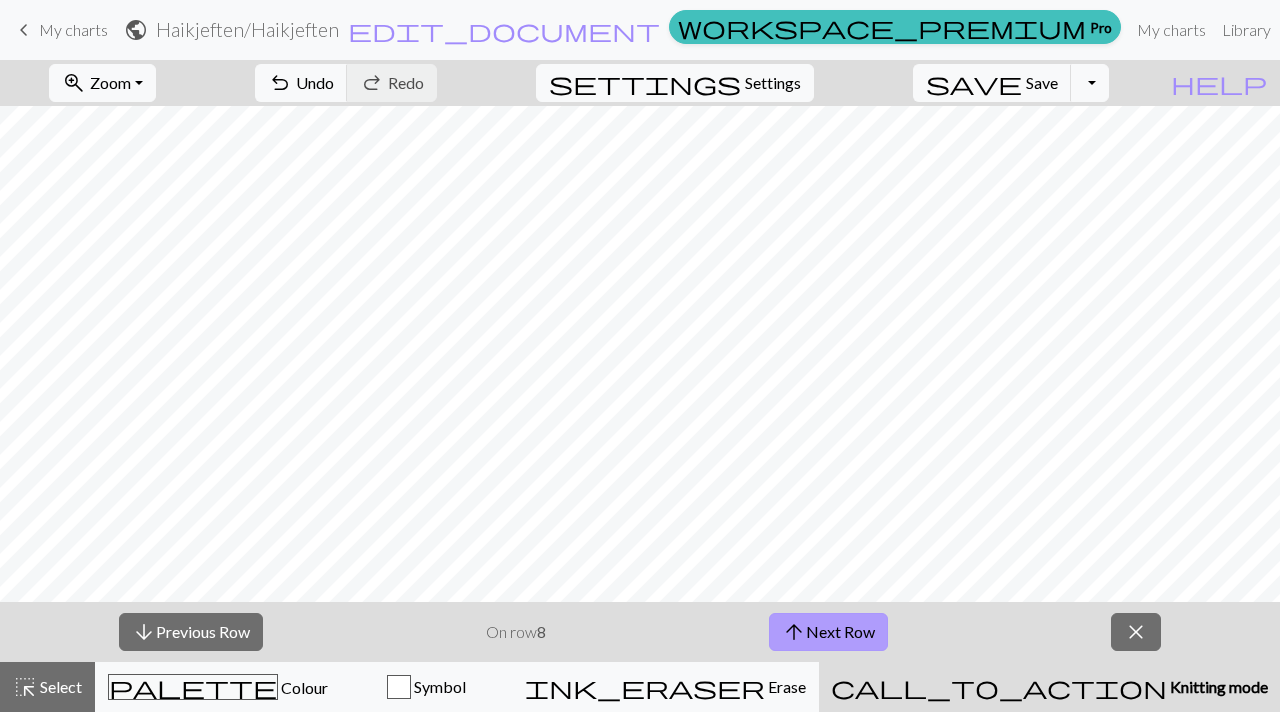 click on "arrow_upward" at bounding box center [794, 632] 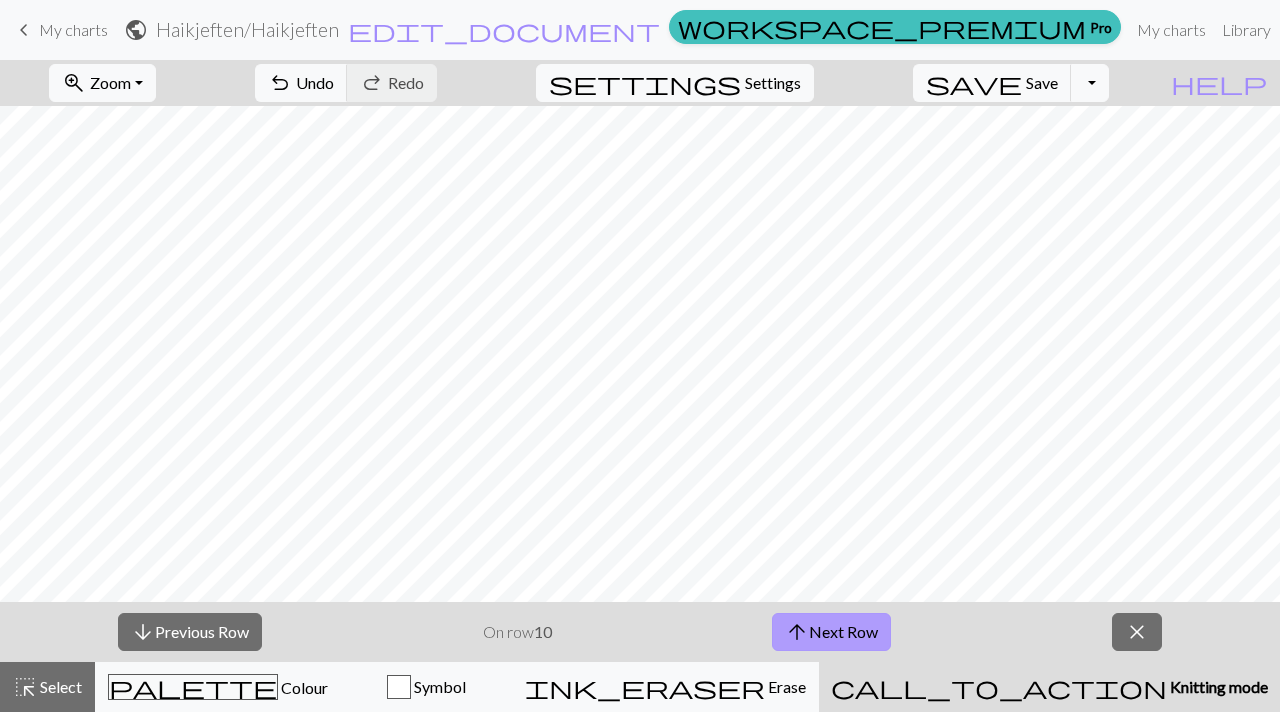 click on "arrow_upward" at bounding box center [797, 632] 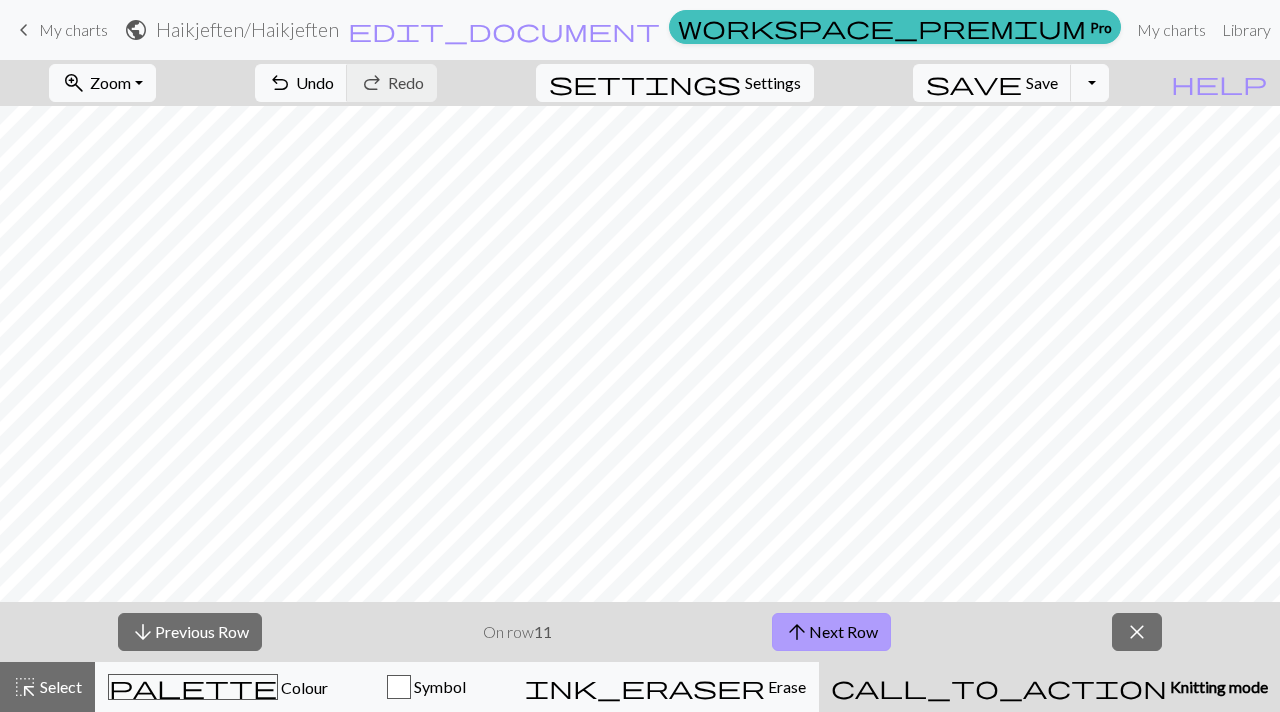 click on "arrow_upward" at bounding box center (797, 632) 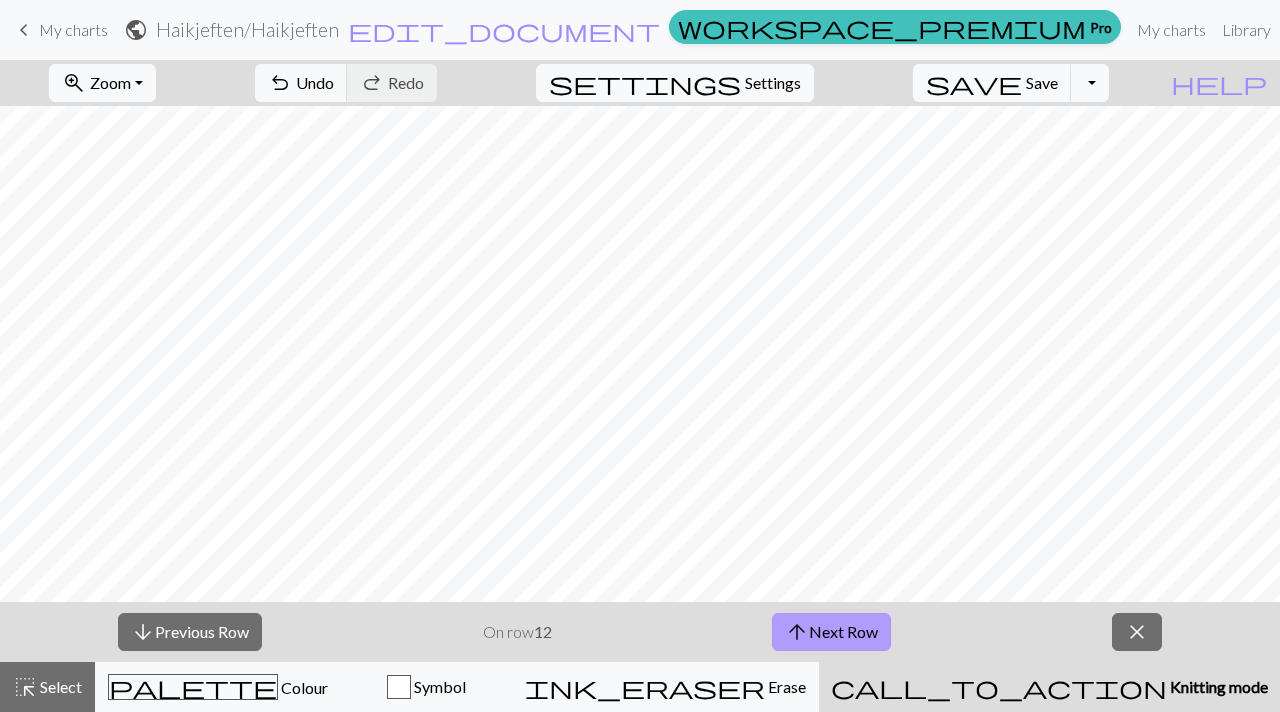 click on "arrow_upward" at bounding box center (797, 632) 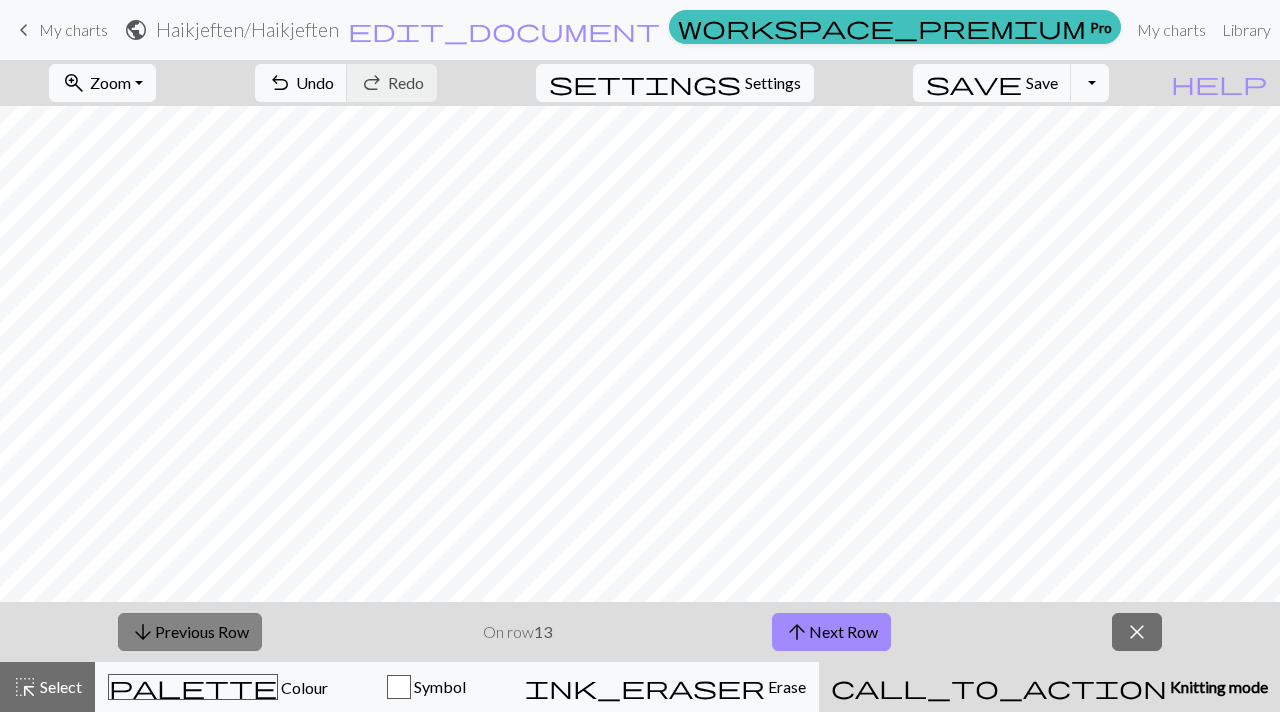 click on "arrow_downward Previous Row" at bounding box center [190, 632] 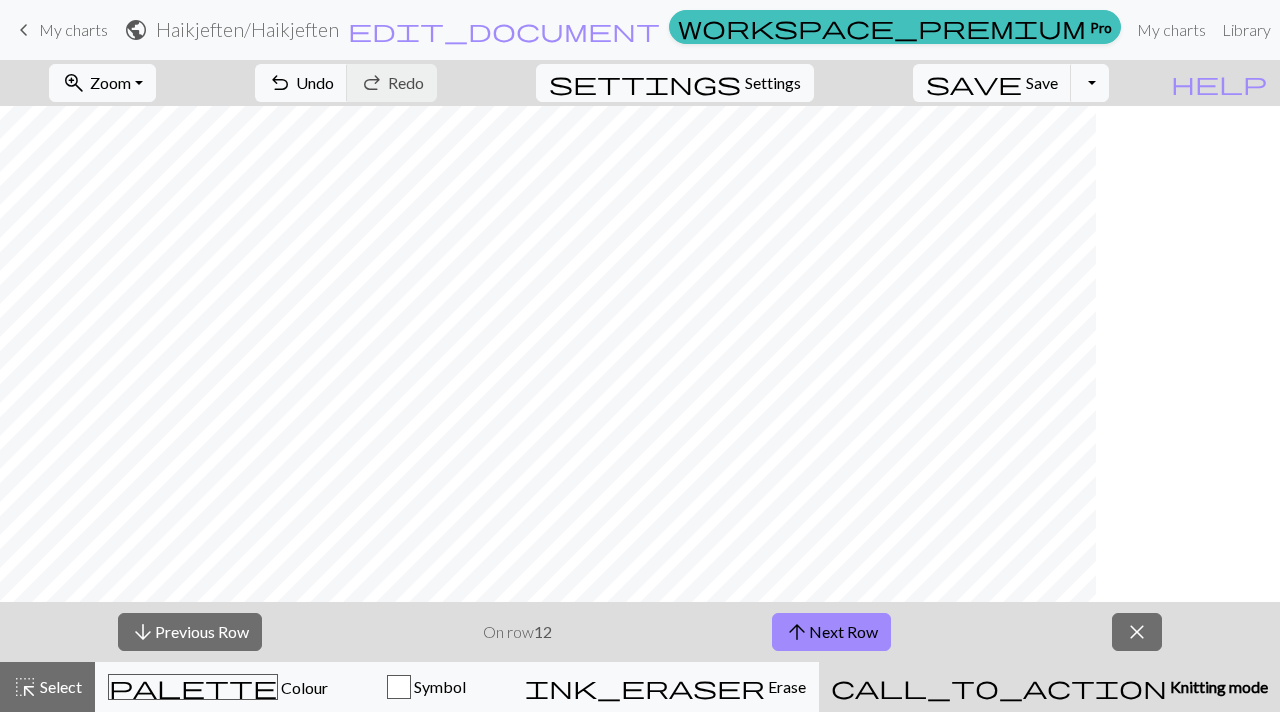 scroll, scrollTop: 0, scrollLeft: 0, axis: both 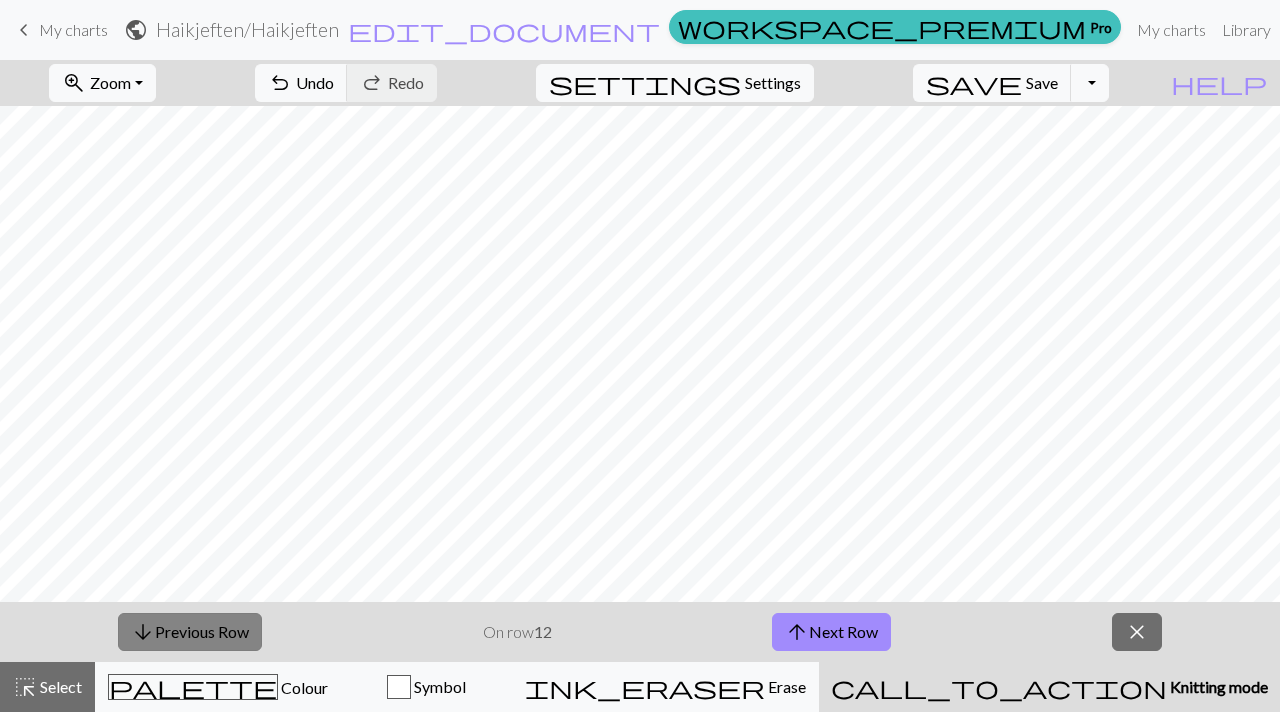 click on "arrow_downward Previous Row" at bounding box center [190, 632] 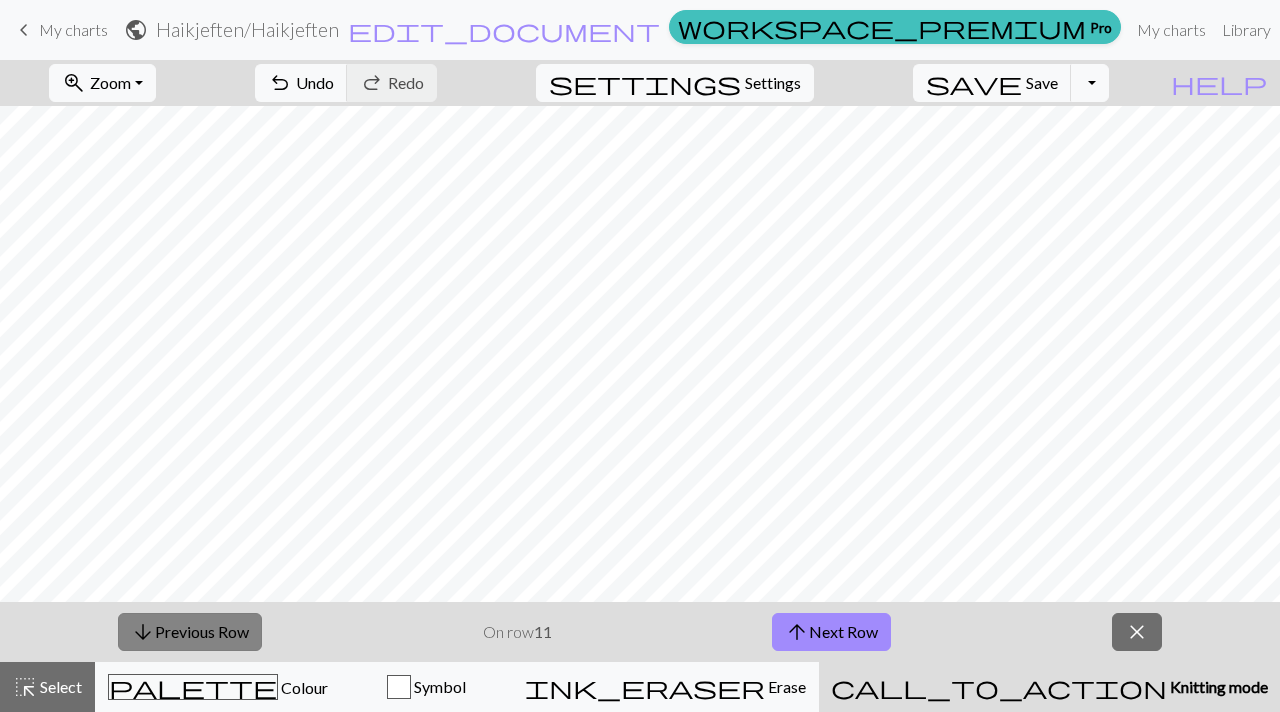 scroll, scrollTop: 0, scrollLeft: 107, axis: horizontal 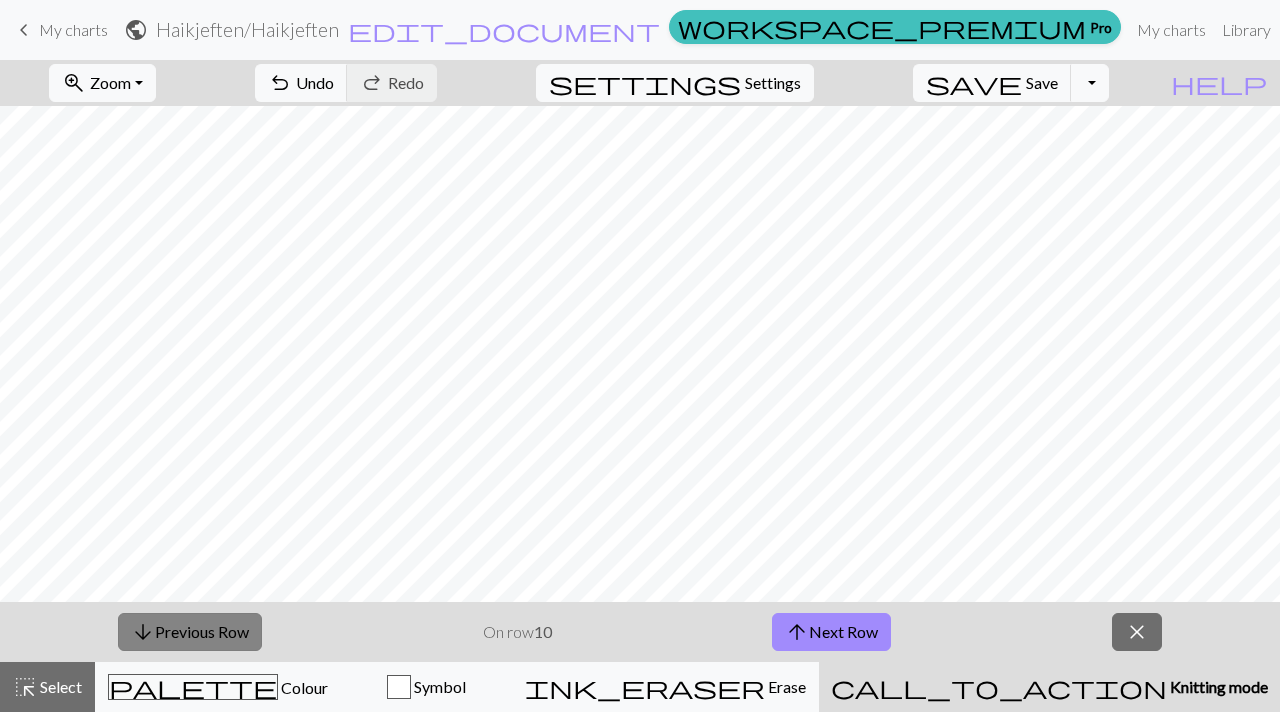 click on "arrow_downward Previous Row" at bounding box center (190, 632) 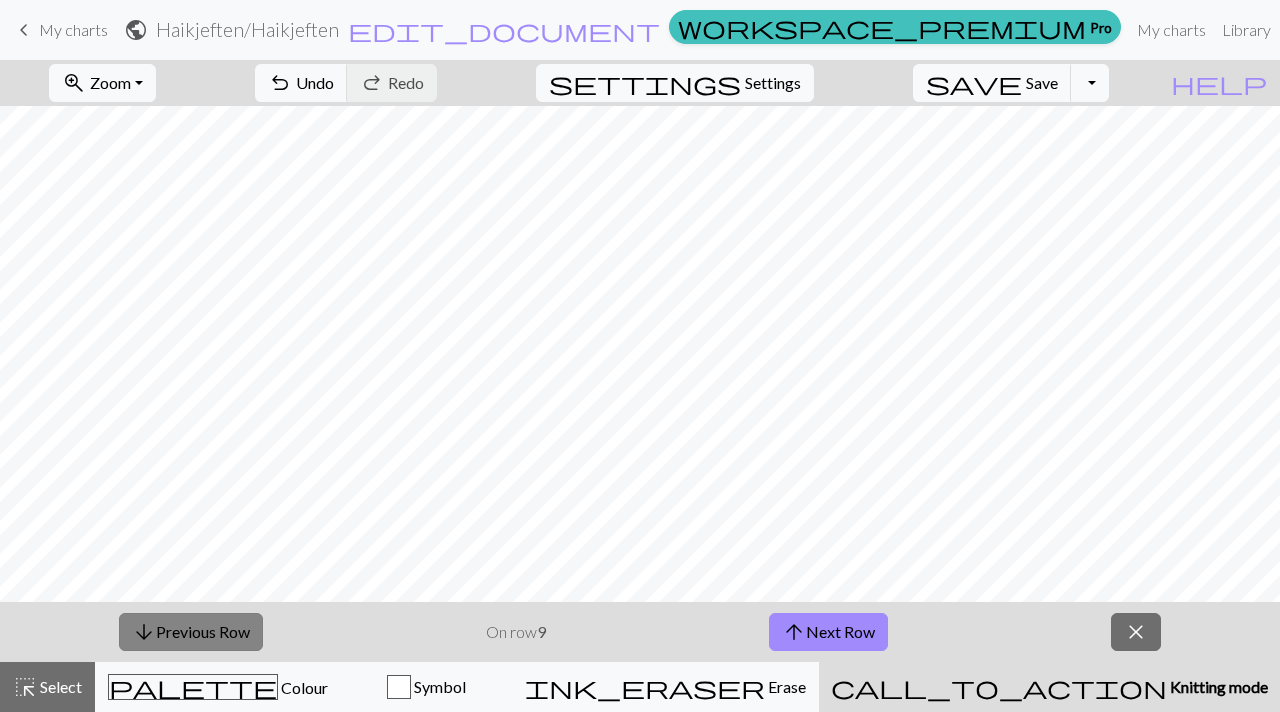 click on "arrow_downward Previous Row" at bounding box center [191, 632] 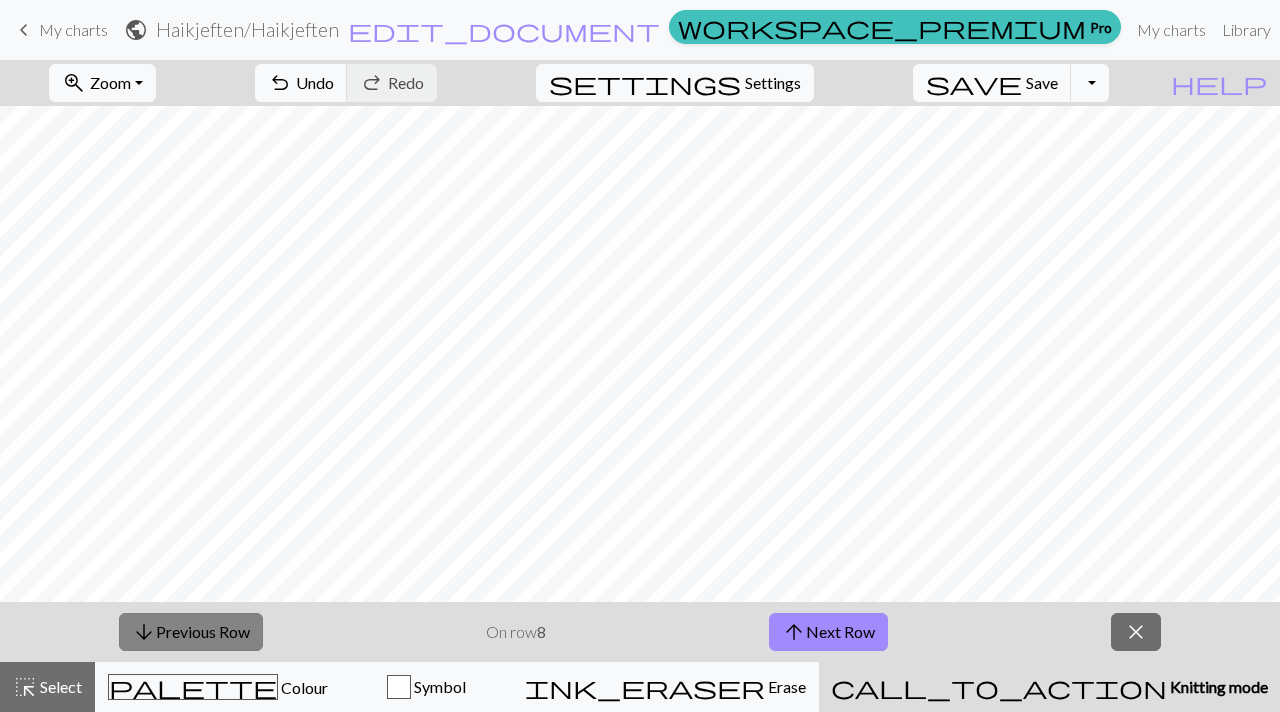 click on "arrow_downward Previous Row" at bounding box center [191, 632] 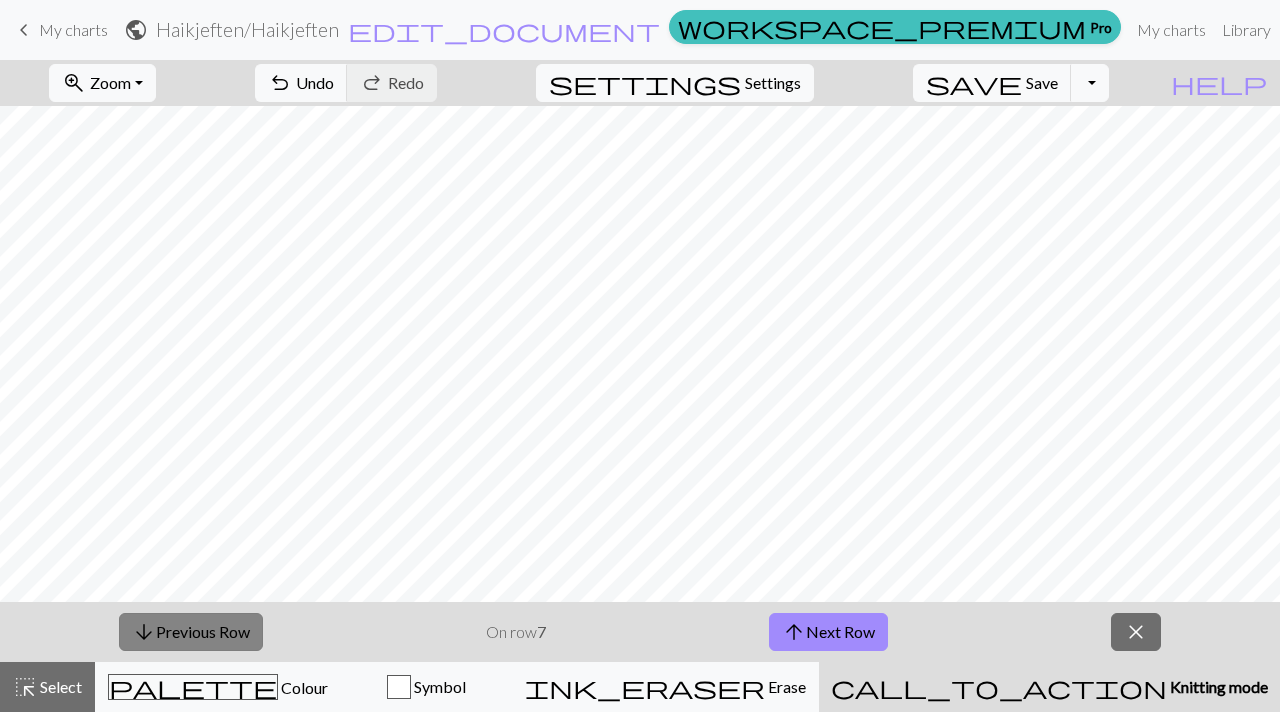 click on "arrow_downward Previous Row" at bounding box center (191, 632) 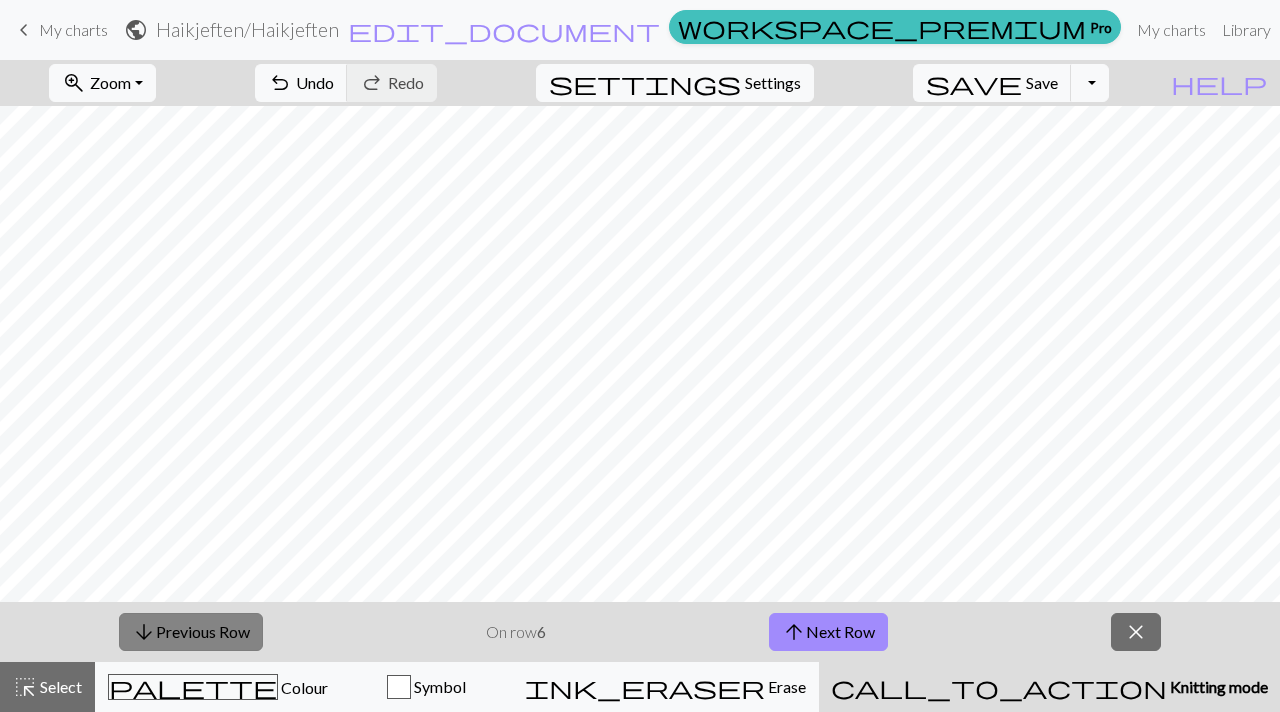 click on "arrow_downward Previous Row" at bounding box center [191, 632] 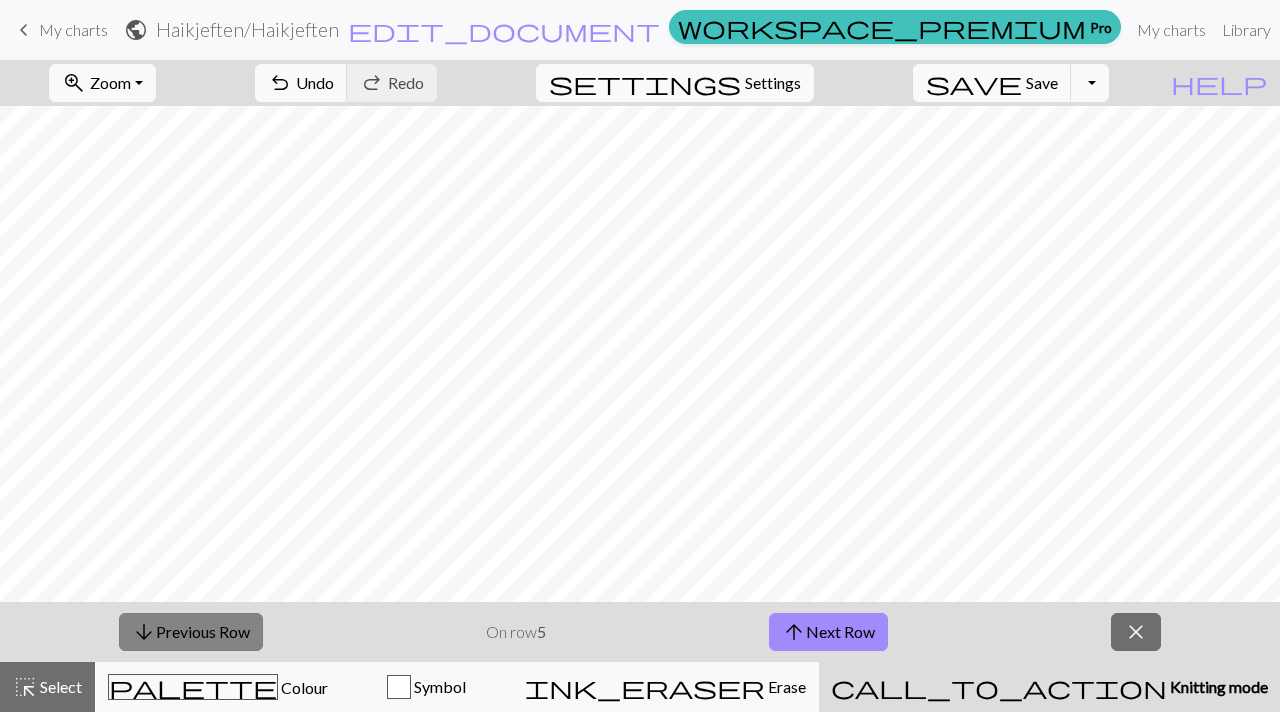 click on "arrow_downward Previous Row" at bounding box center [191, 632] 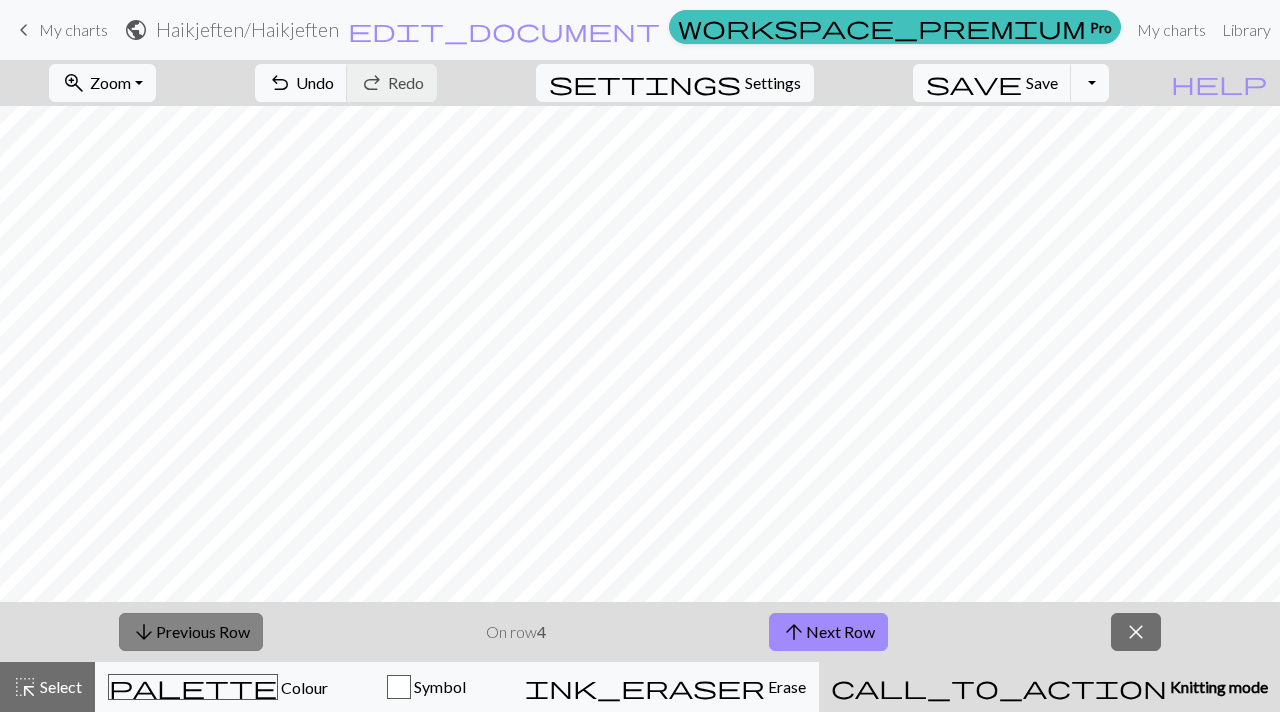 type 